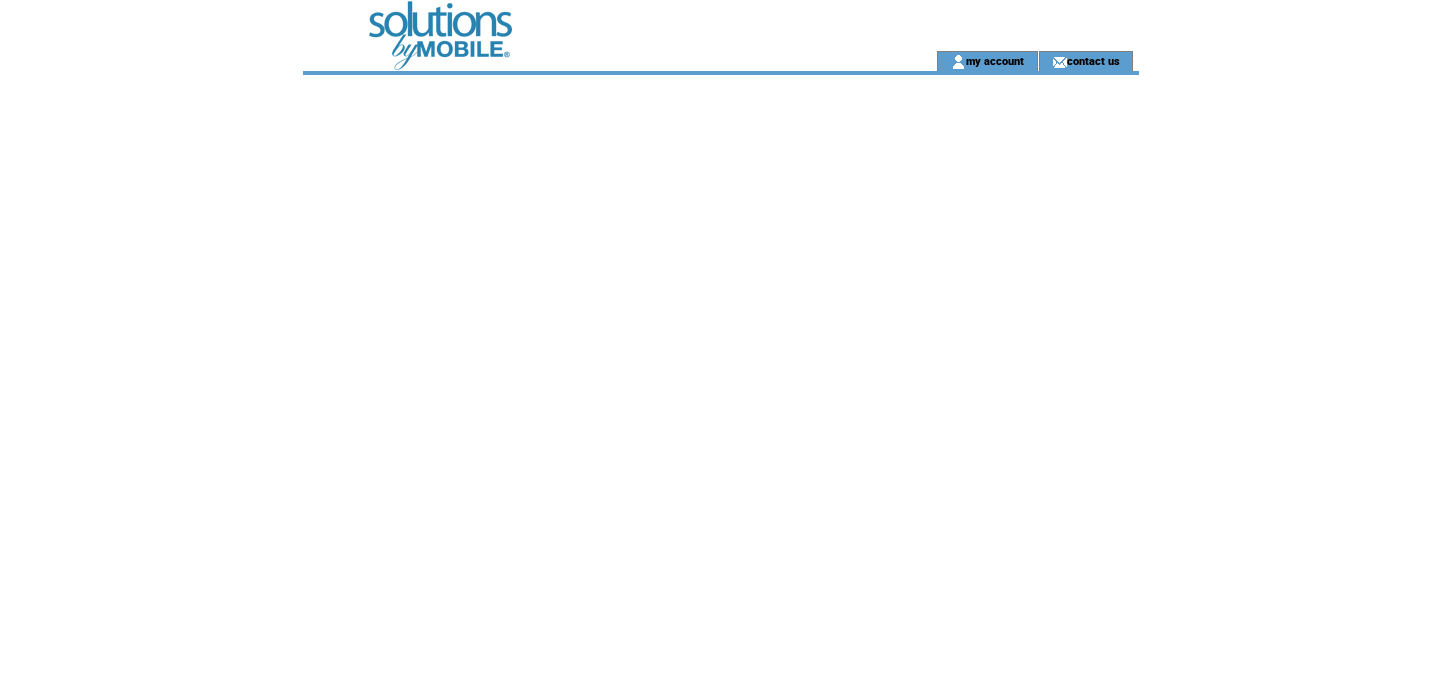 scroll, scrollTop: 0, scrollLeft: 0, axis: both 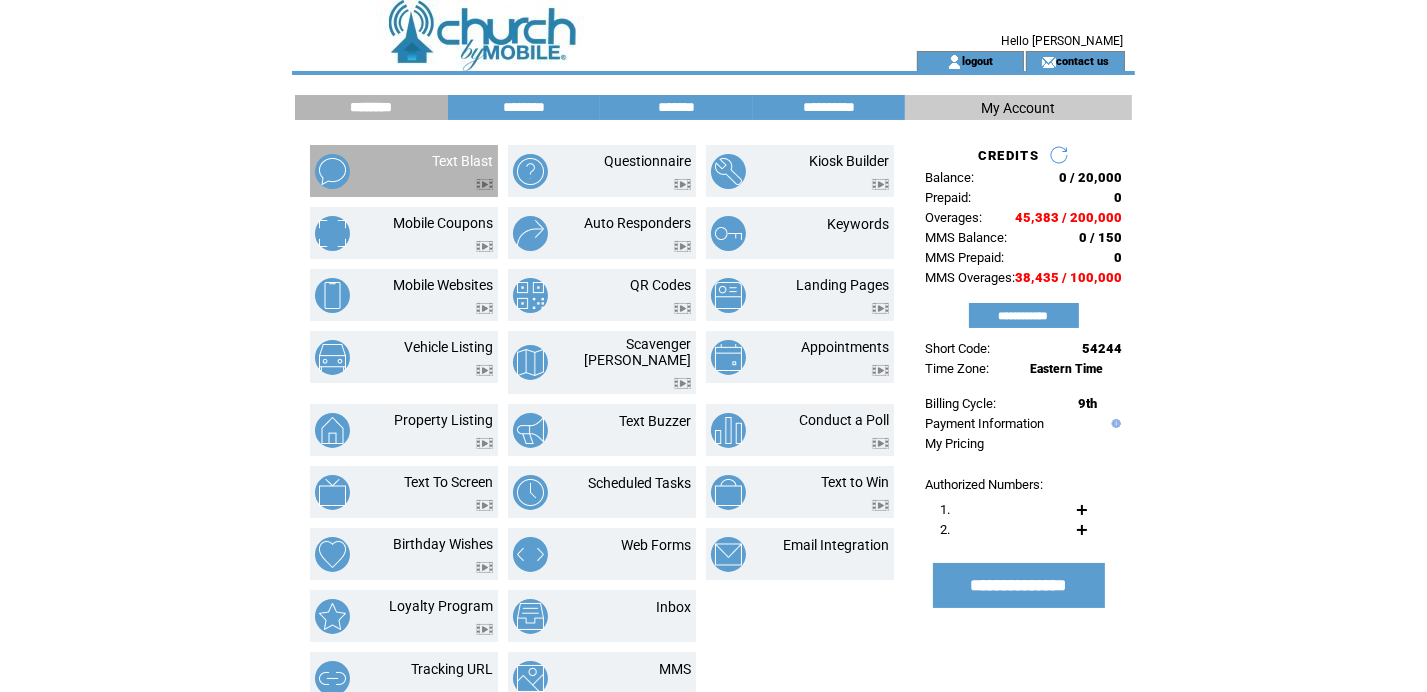 click at bounding box center [462, 179] 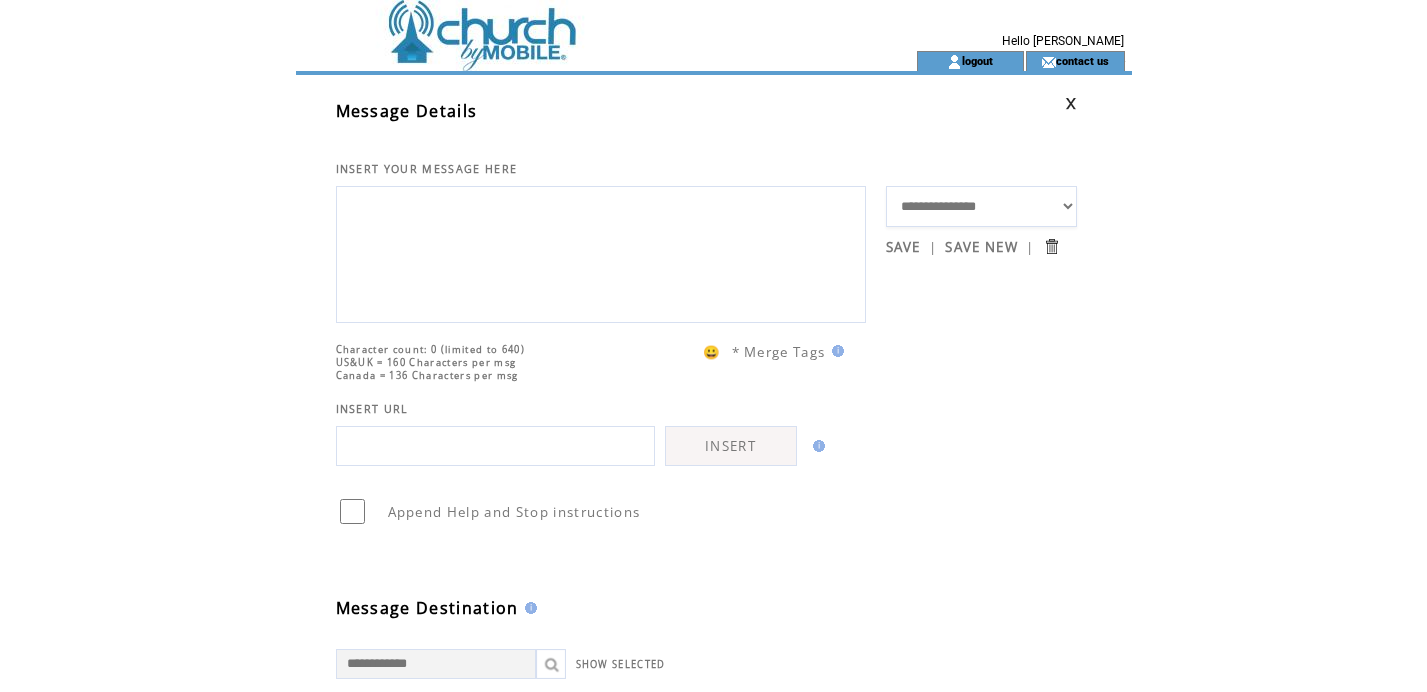 scroll, scrollTop: 0, scrollLeft: 0, axis: both 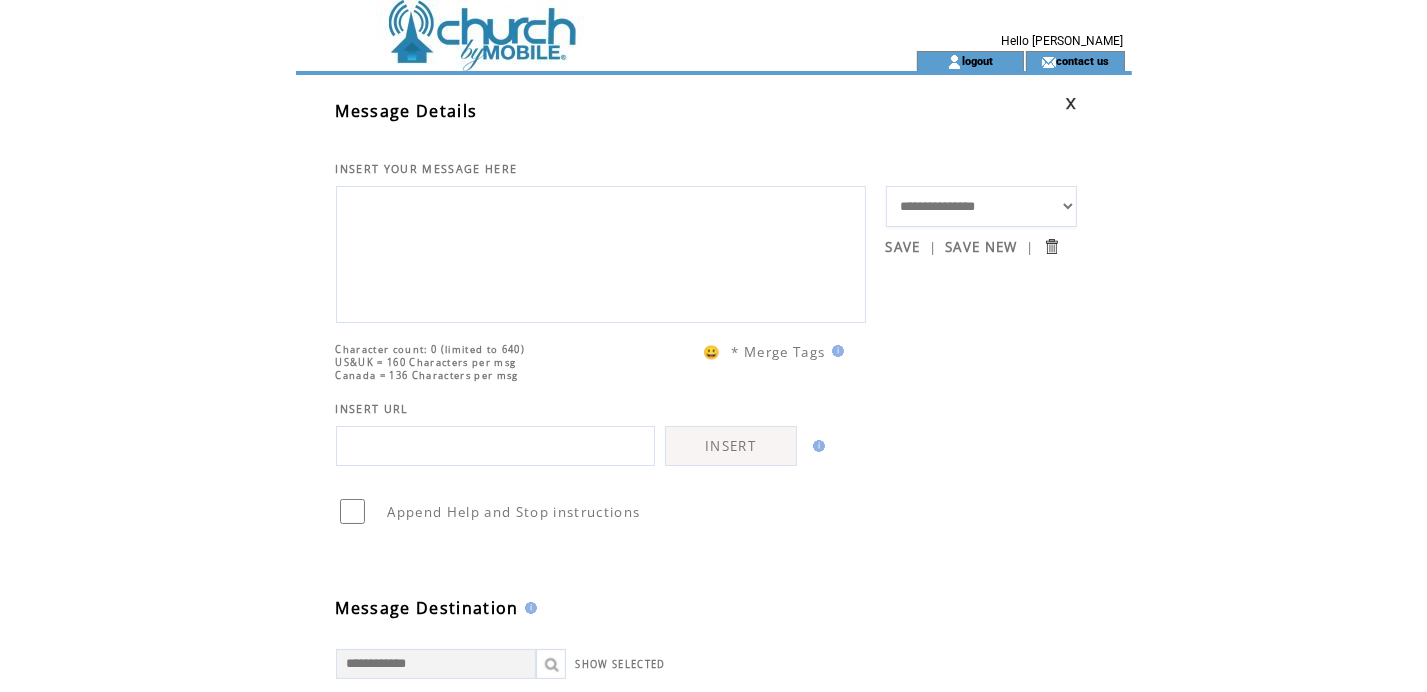 drag, startPoint x: 950, startPoint y: 199, endPoint x: 962, endPoint y: 196, distance: 12.369317 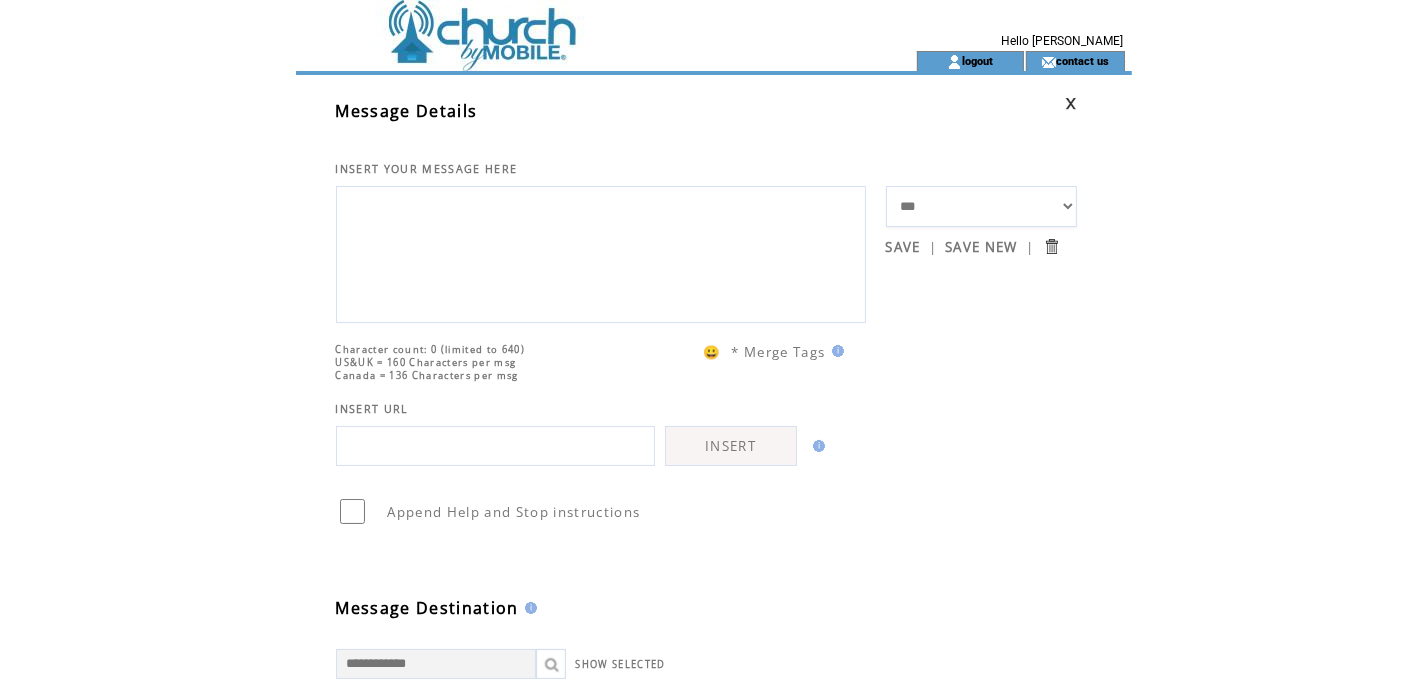 click on "**********" at bounding box center (981, 206) 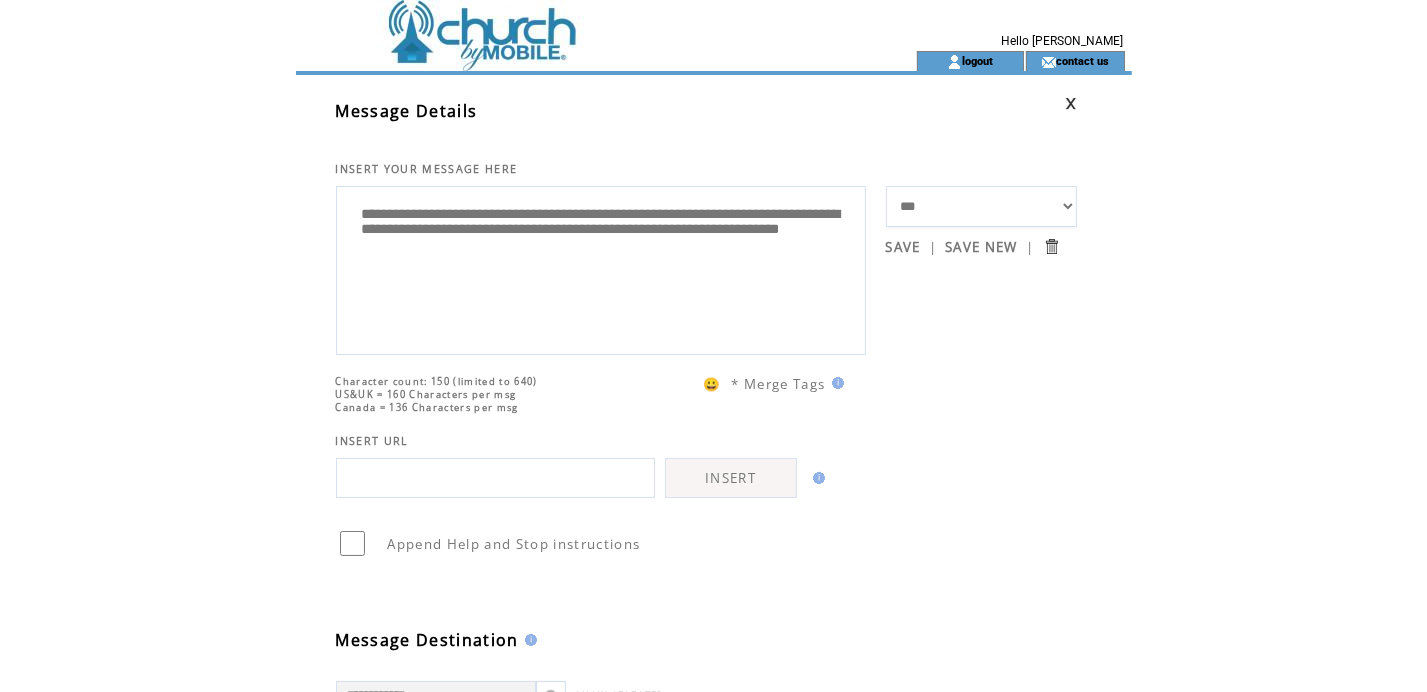 drag, startPoint x: 717, startPoint y: 267, endPoint x: 271, endPoint y: 215, distance: 449.02115 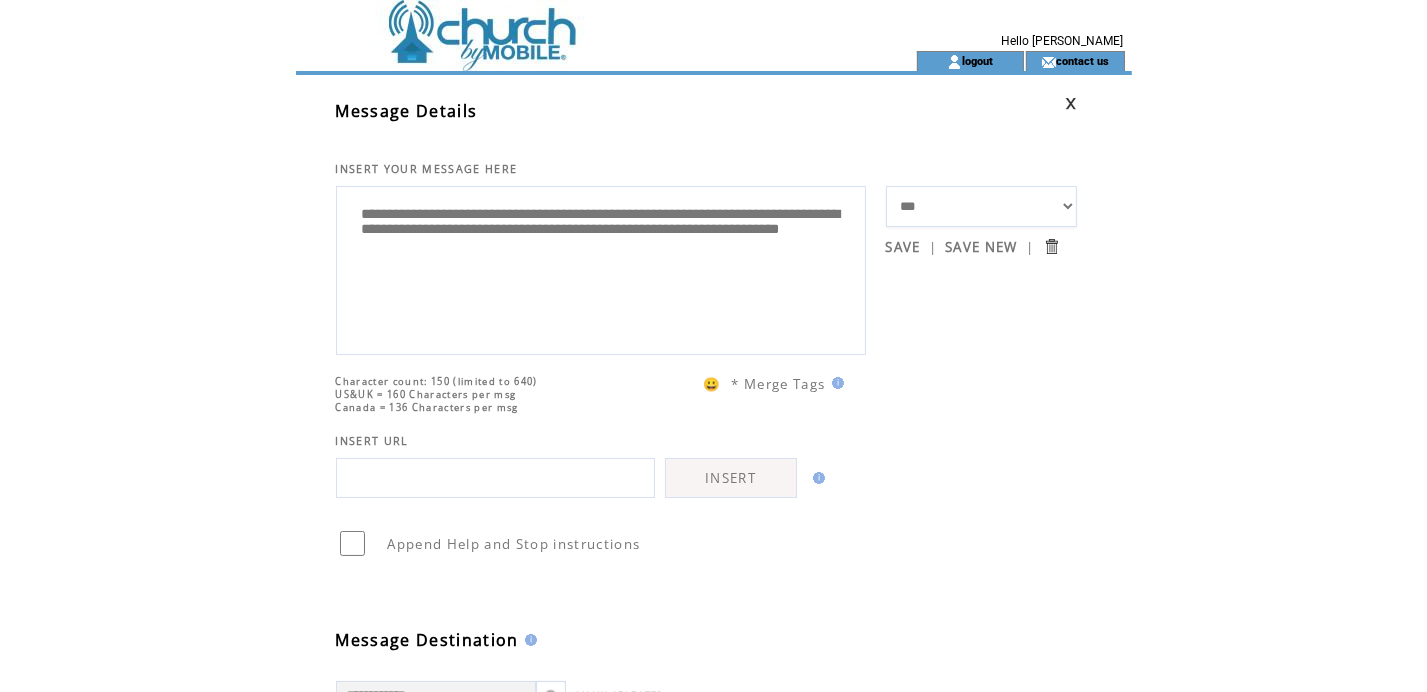 click on "**********" 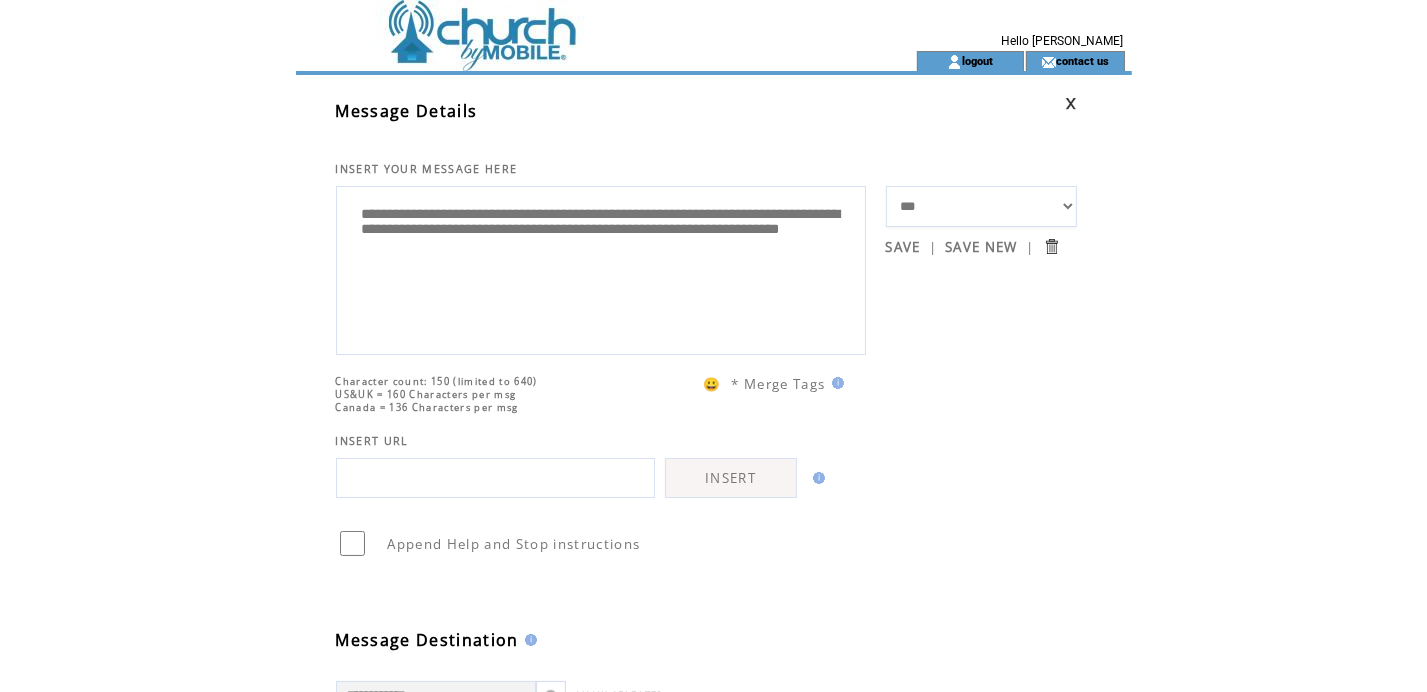 click on "**********" at bounding box center (981, 206) 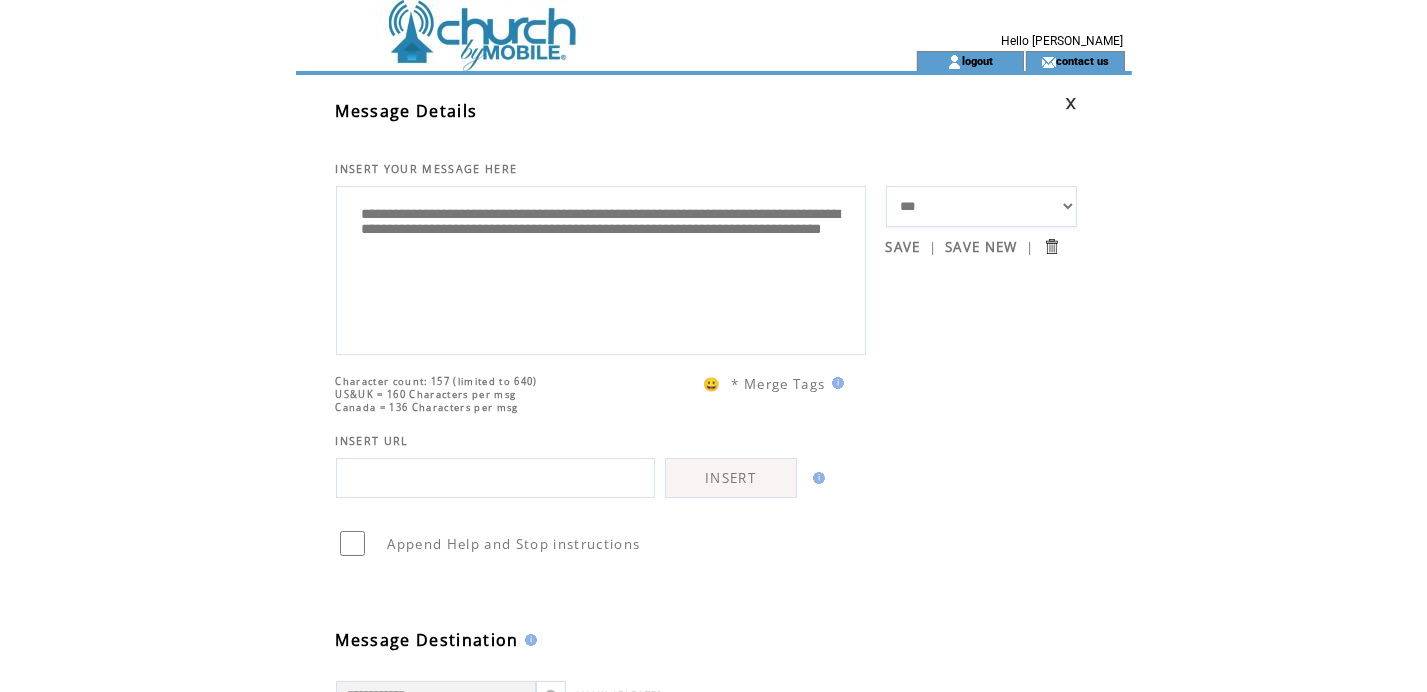 click on "**********" at bounding box center (981, 206) 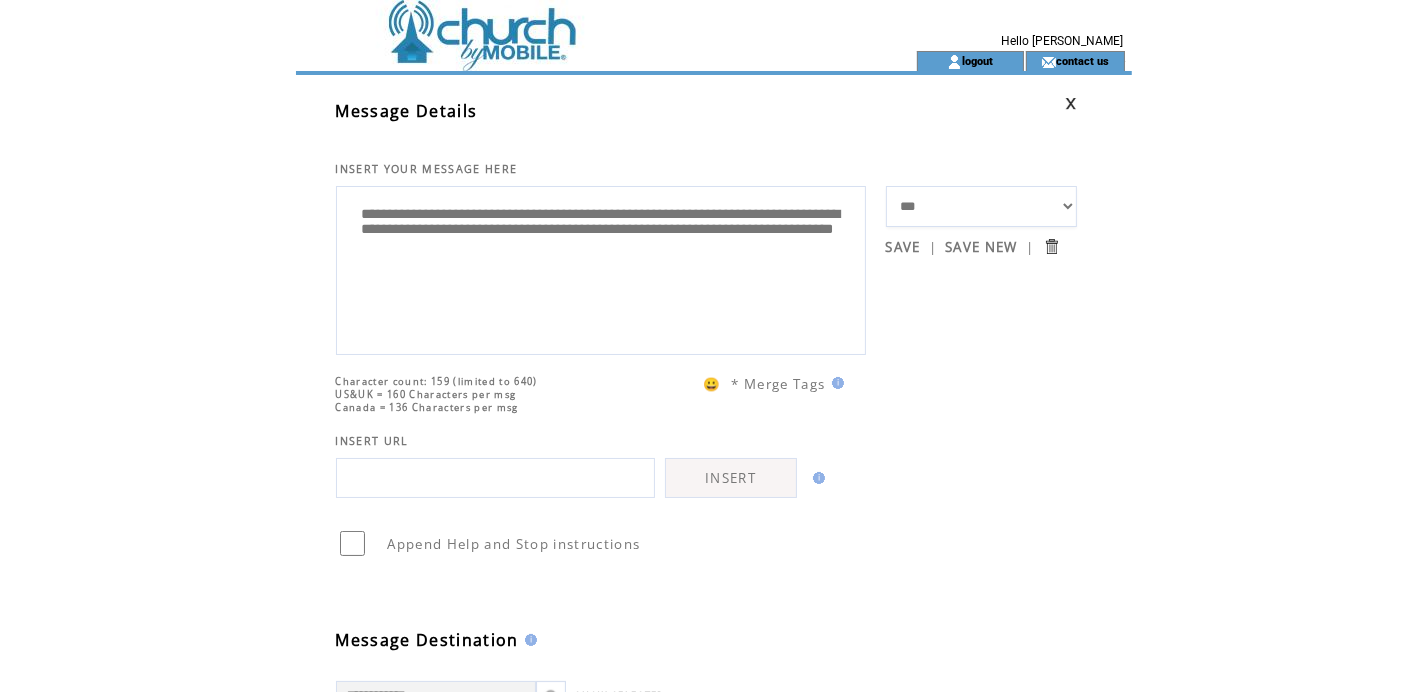 click on "**********" at bounding box center (981, 206) 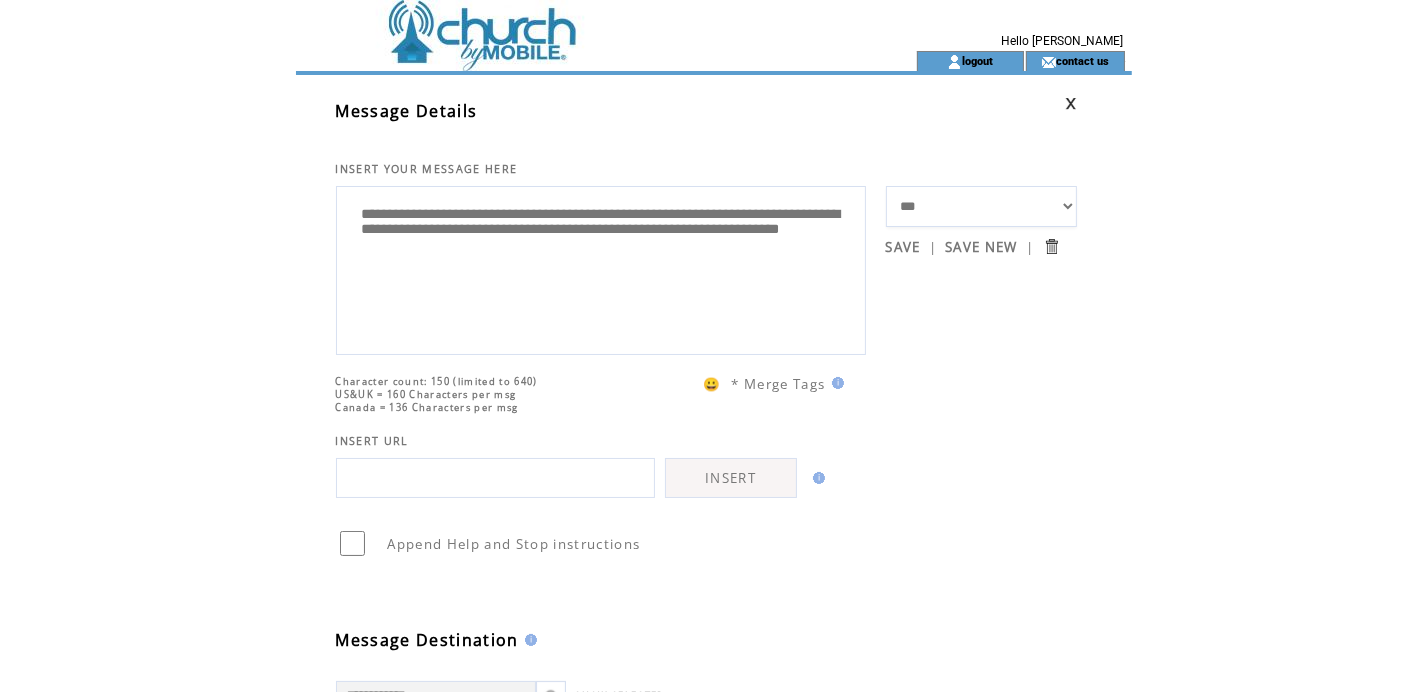 click on "**********" at bounding box center [601, 268] 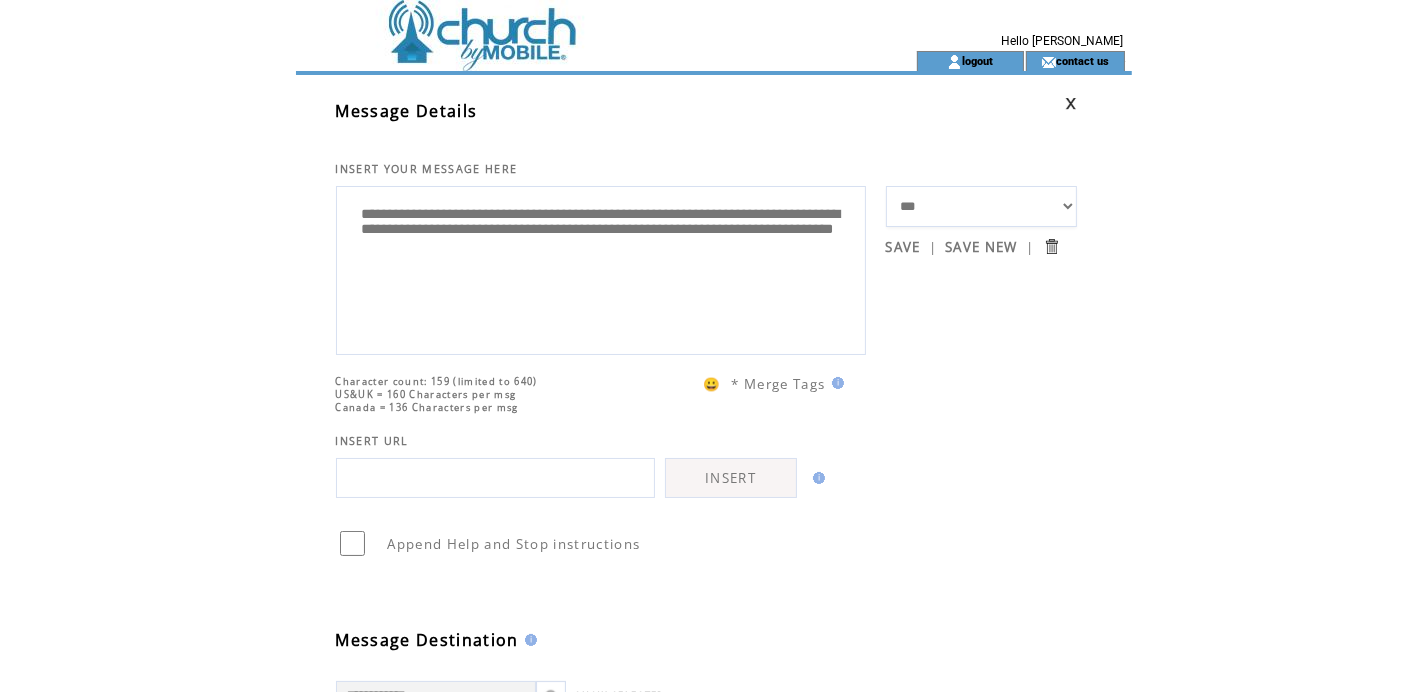 click on "**********" at bounding box center (601, 268) 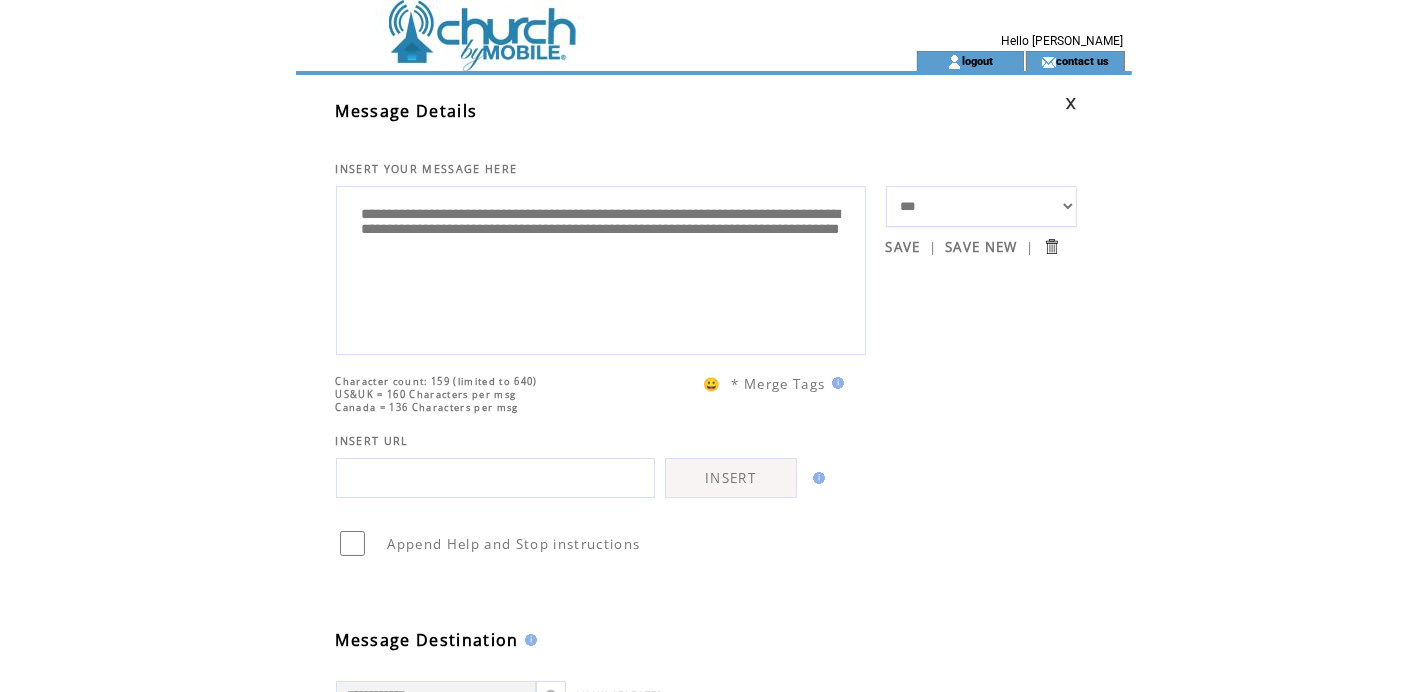 paste on "**********" 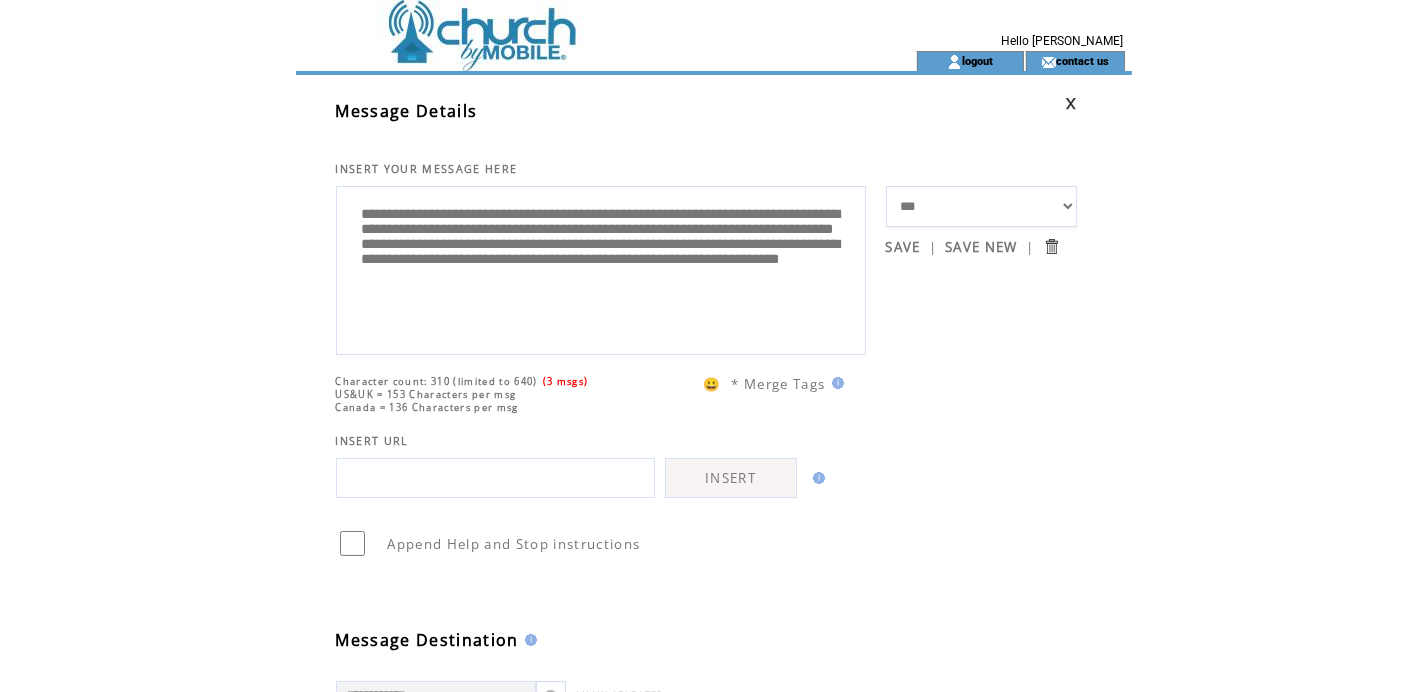 drag, startPoint x: 618, startPoint y: 216, endPoint x: 450, endPoint y: 215, distance: 168.00298 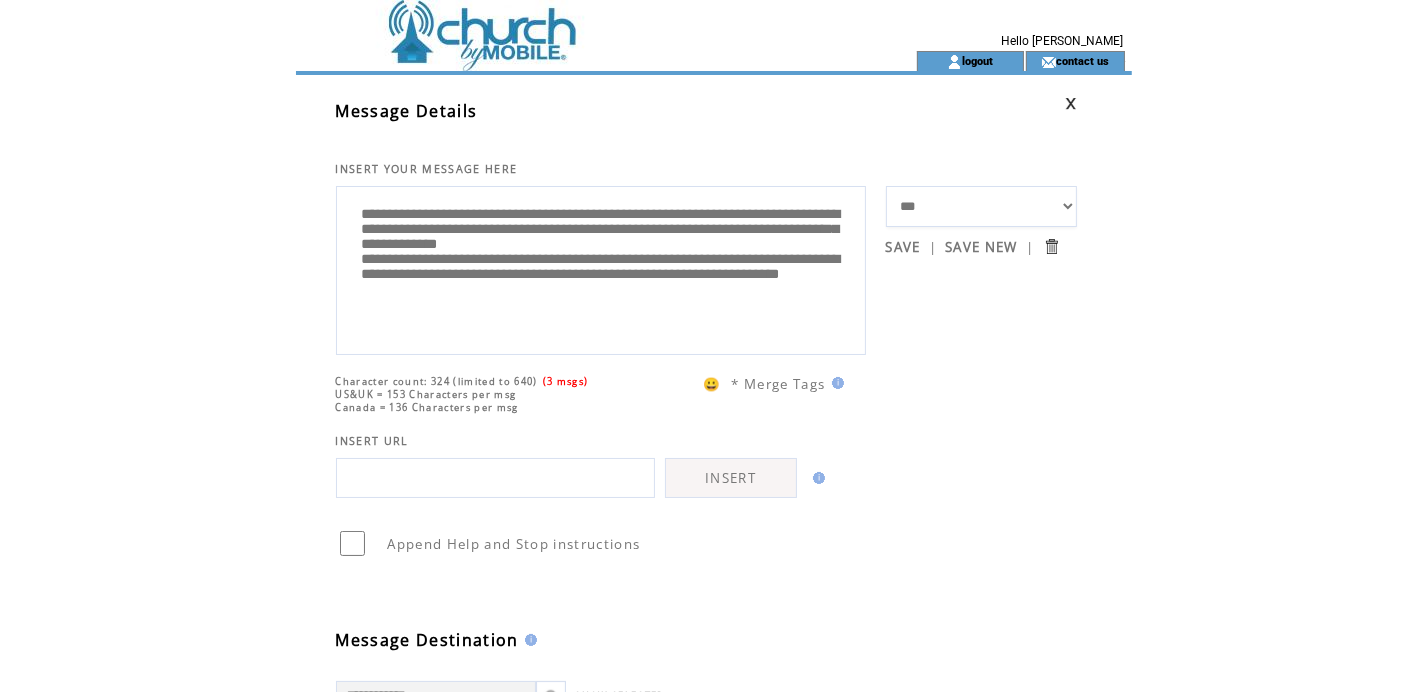drag, startPoint x: 432, startPoint y: 237, endPoint x: 785, endPoint y: 229, distance: 353.09064 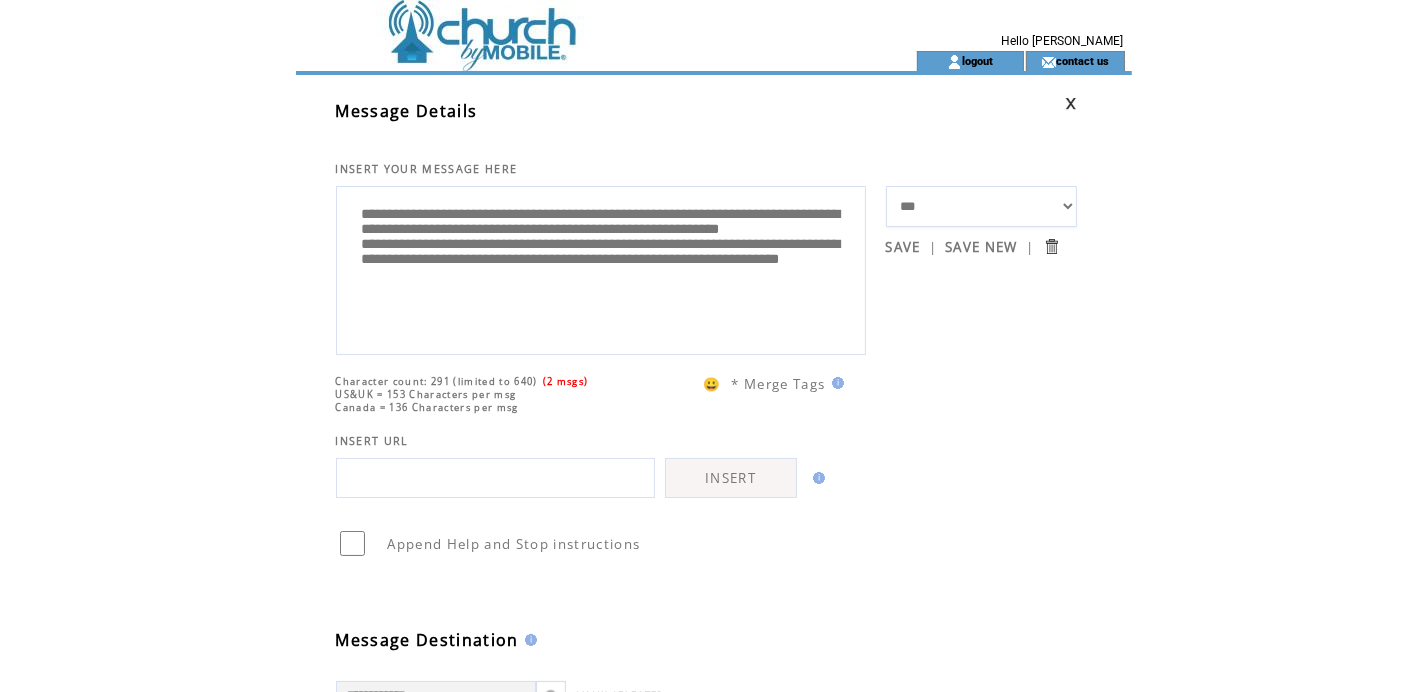 drag, startPoint x: 519, startPoint y: 236, endPoint x: 787, endPoint y: 247, distance: 268.22565 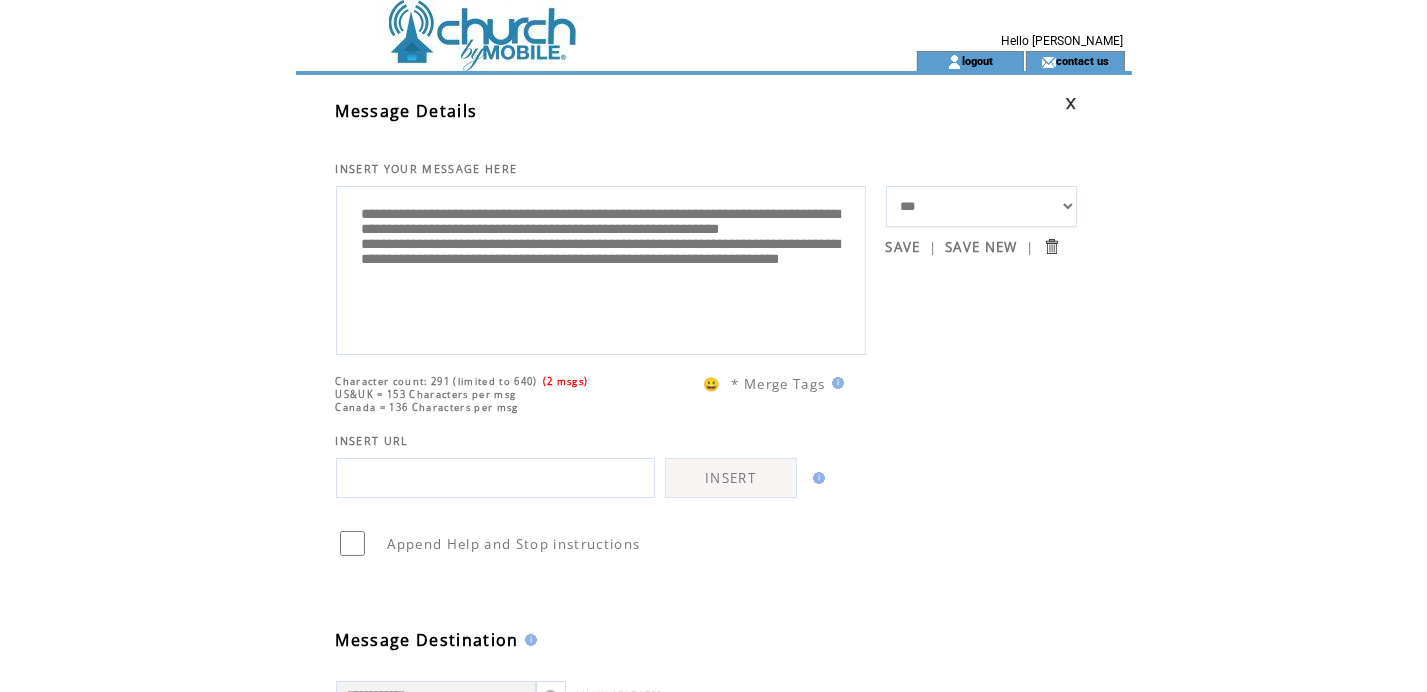 click on "**********" at bounding box center [601, 268] 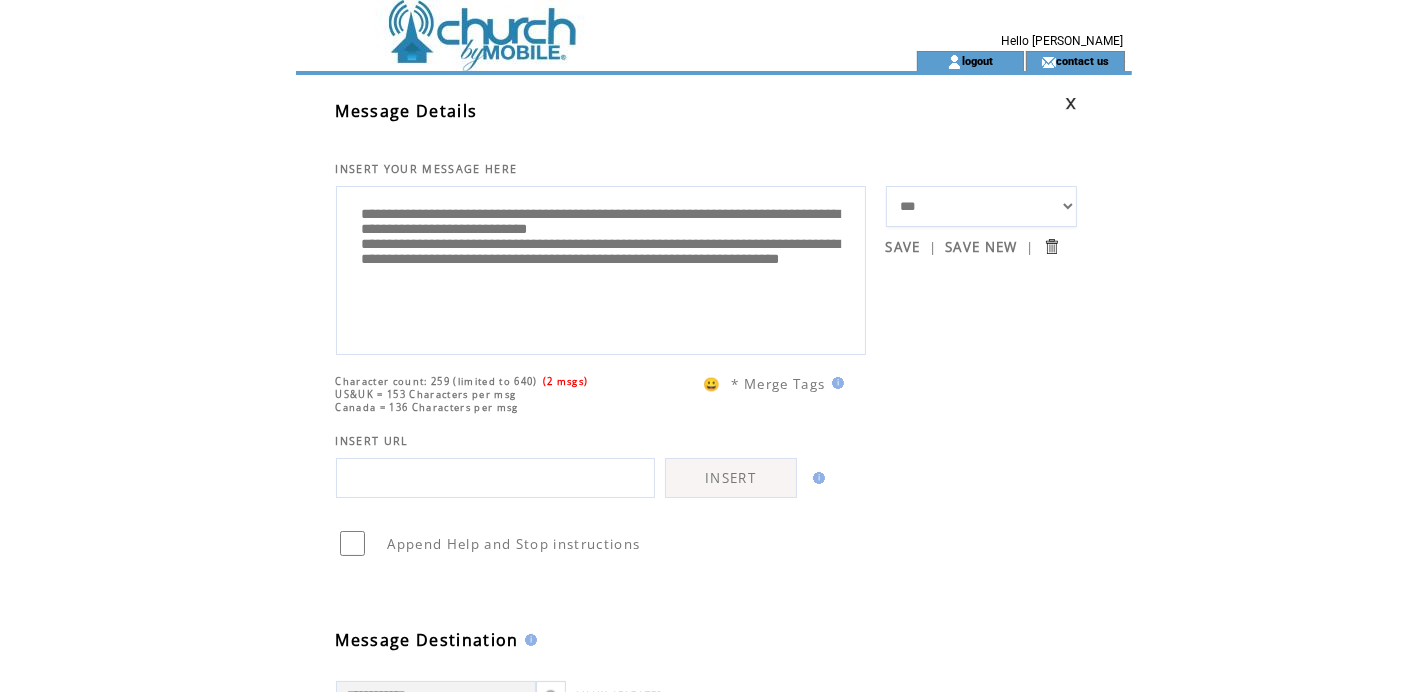 drag, startPoint x: 700, startPoint y: 290, endPoint x: 362, endPoint y: 264, distance: 338.99854 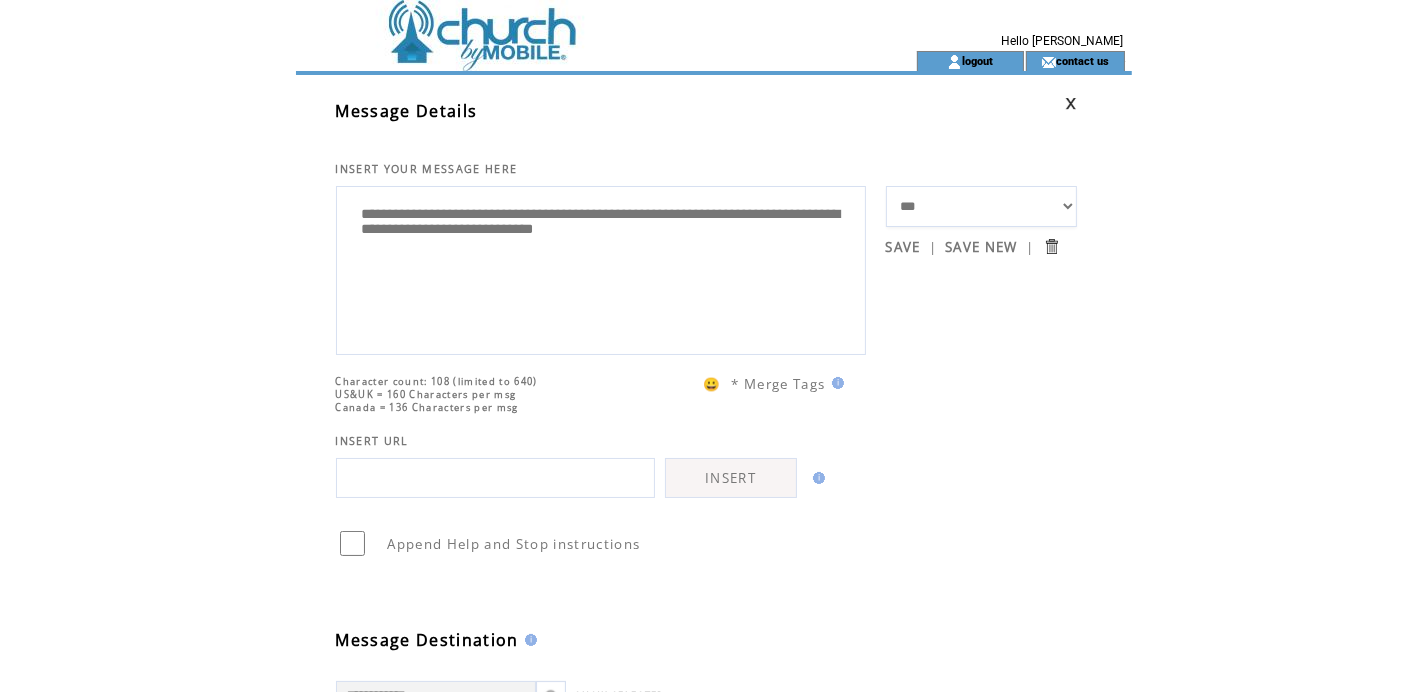 drag, startPoint x: 797, startPoint y: 242, endPoint x: 592, endPoint y: 283, distance: 209.0598 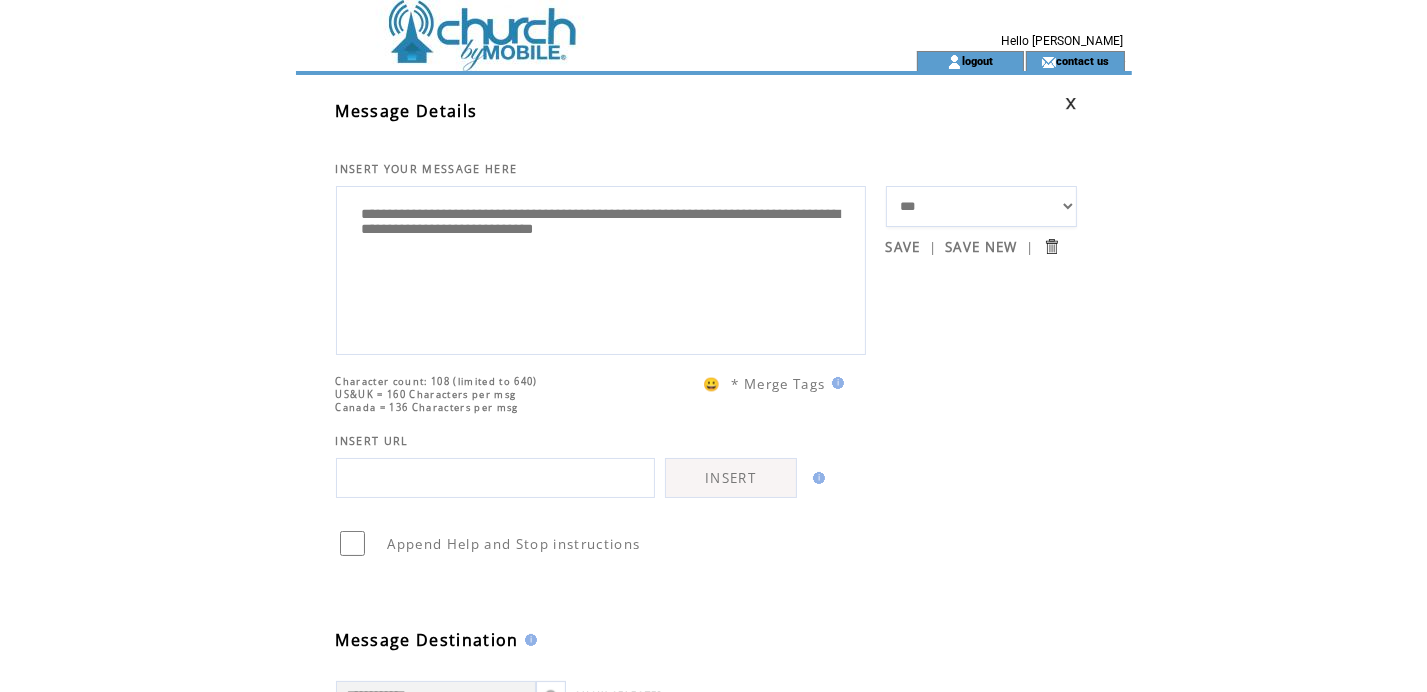 paste on "*" 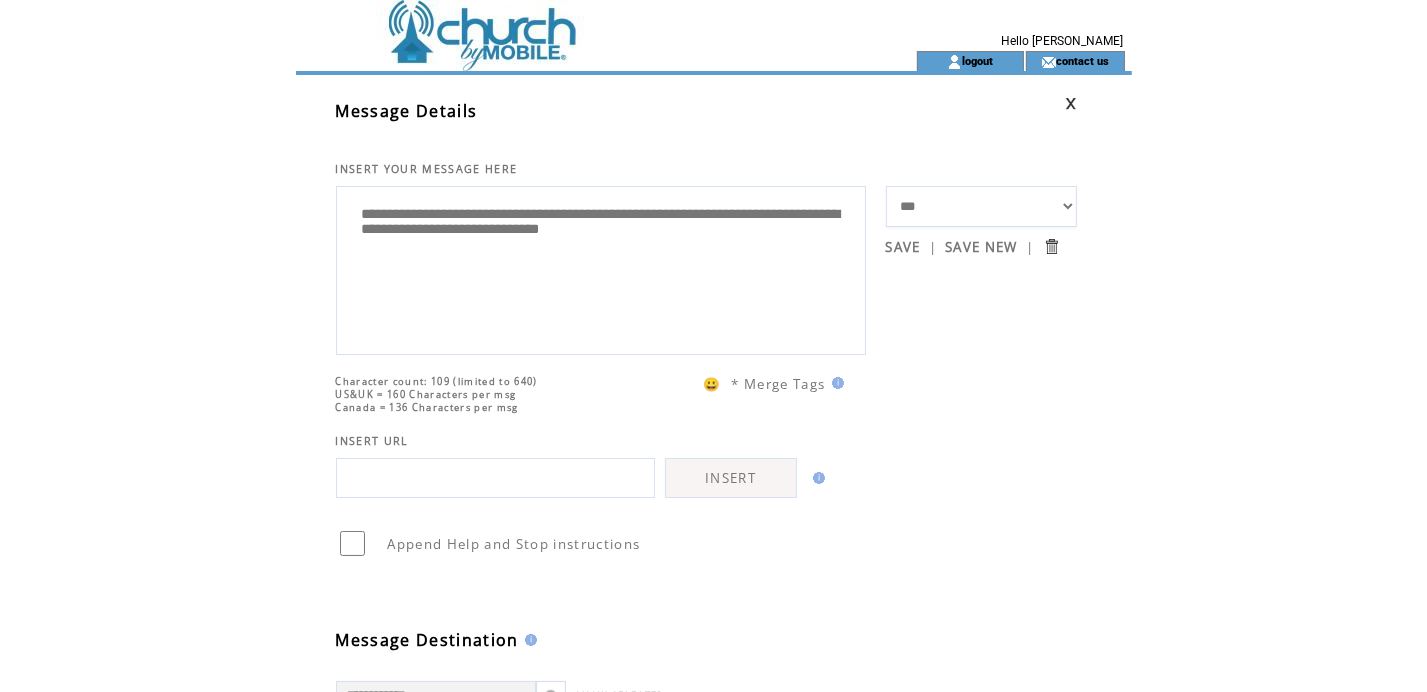 click on "**********" at bounding box center [601, 268] 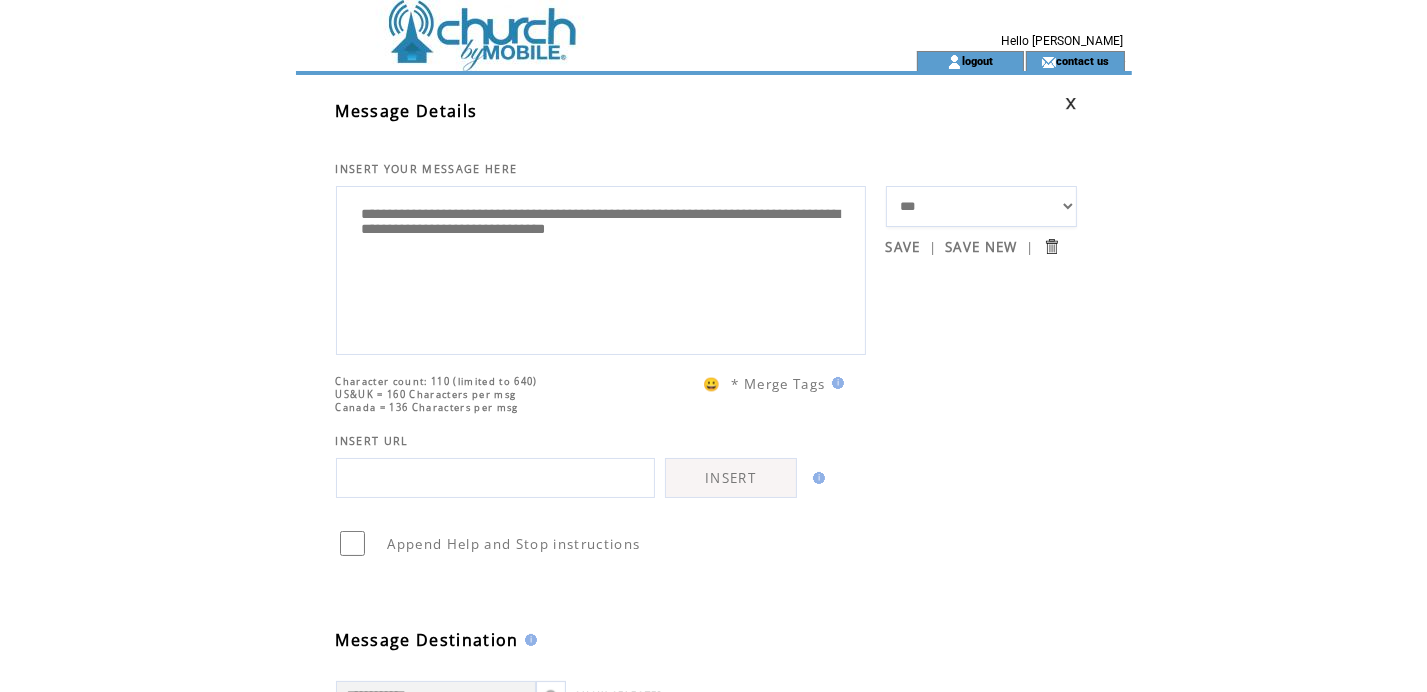 click on "**********" at bounding box center (601, 268) 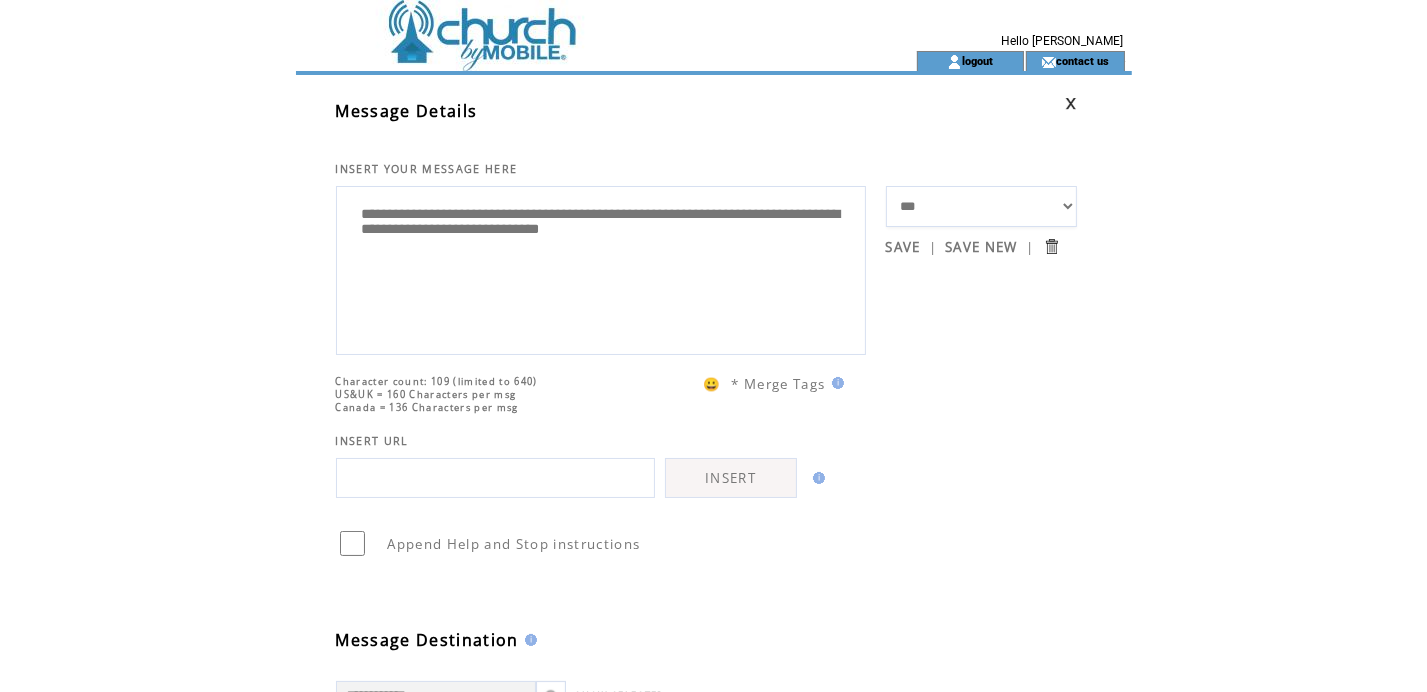 click on "**********" at bounding box center (601, 268) 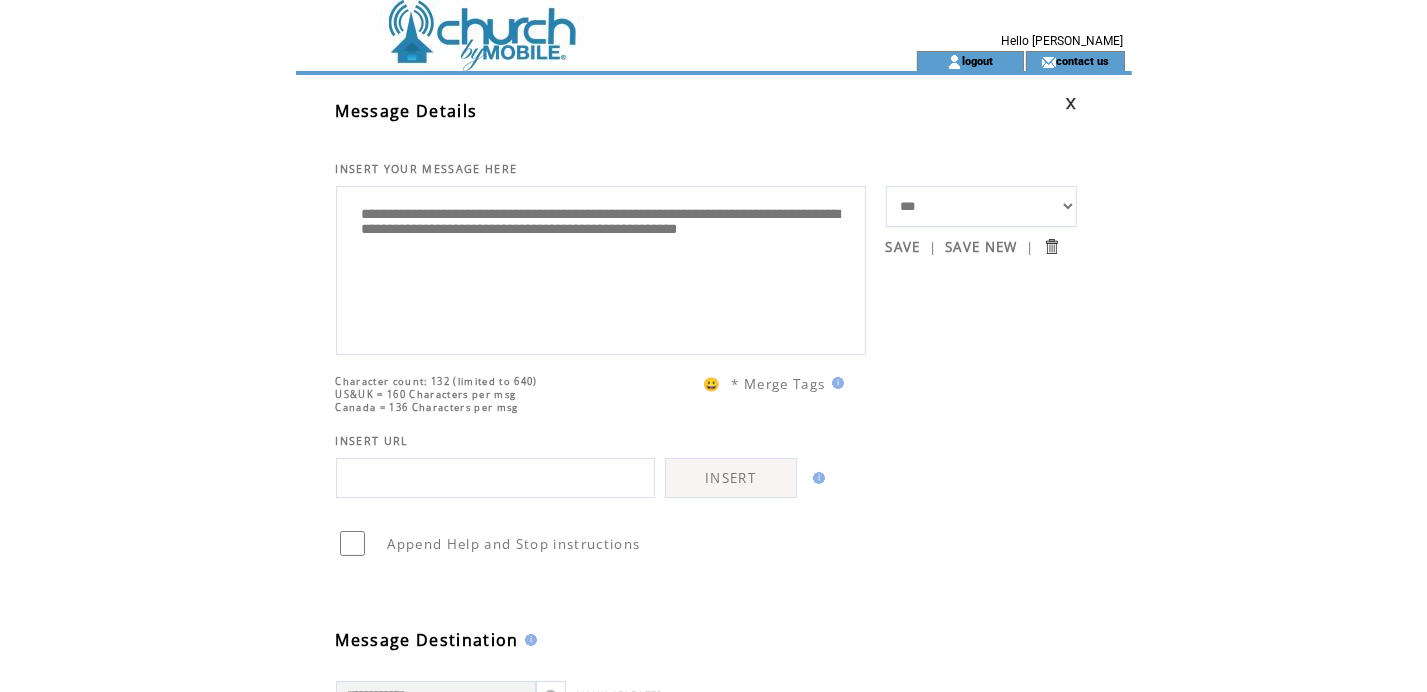 click on "**********" at bounding box center (601, 268) 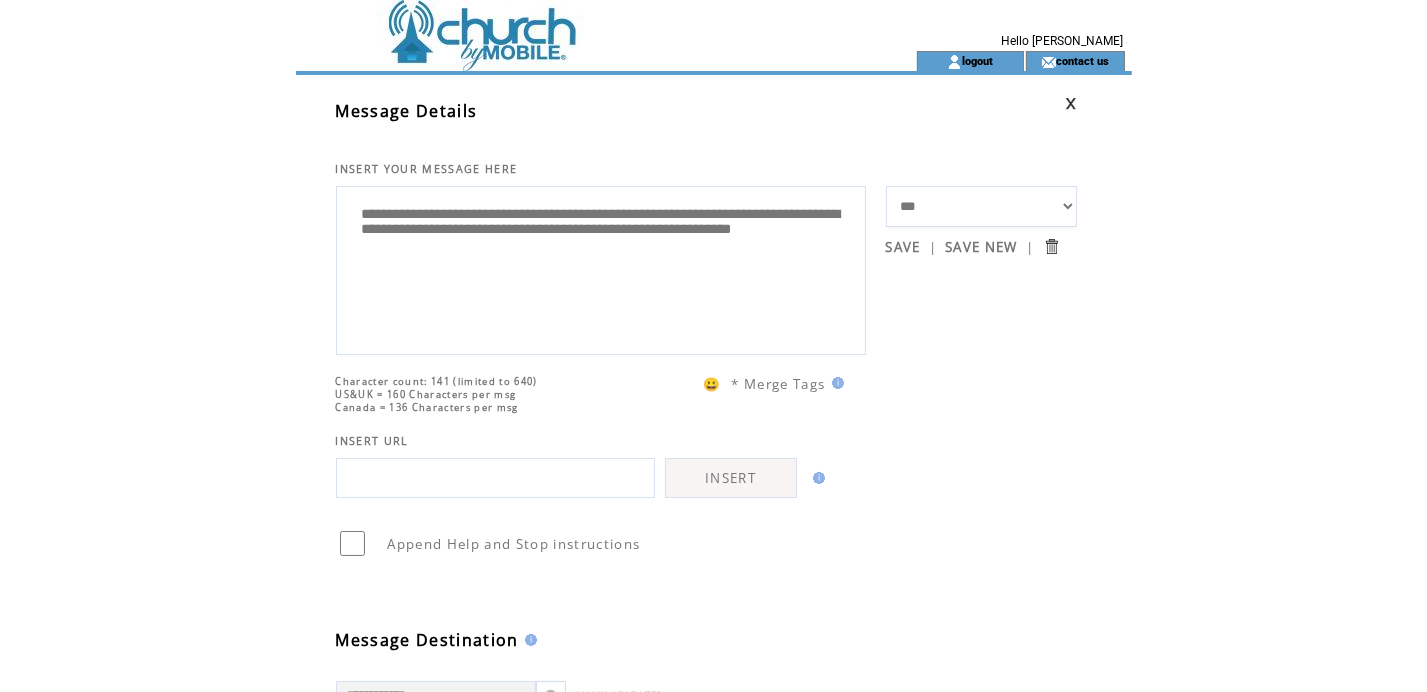 click on "**********" at bounding box center (734, 744) 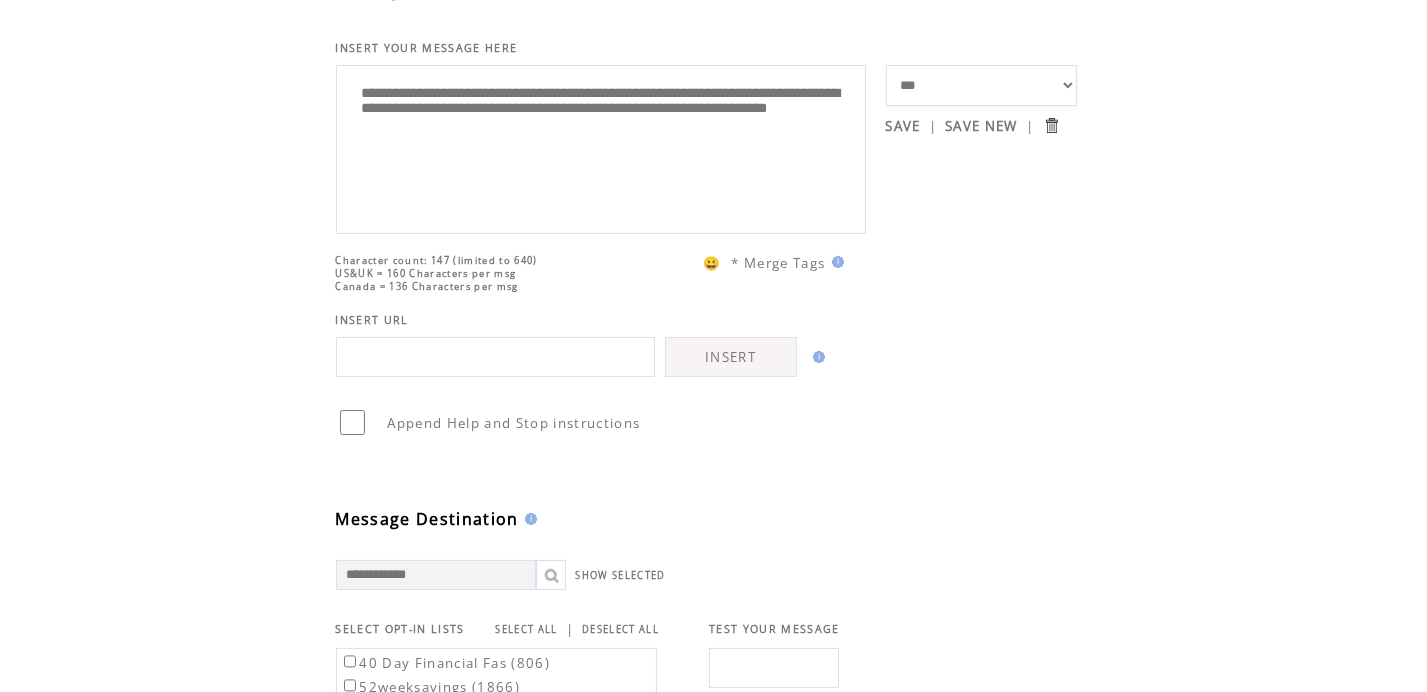 scroll, scrollTop: 0, scrollLeft: 0, axis: both 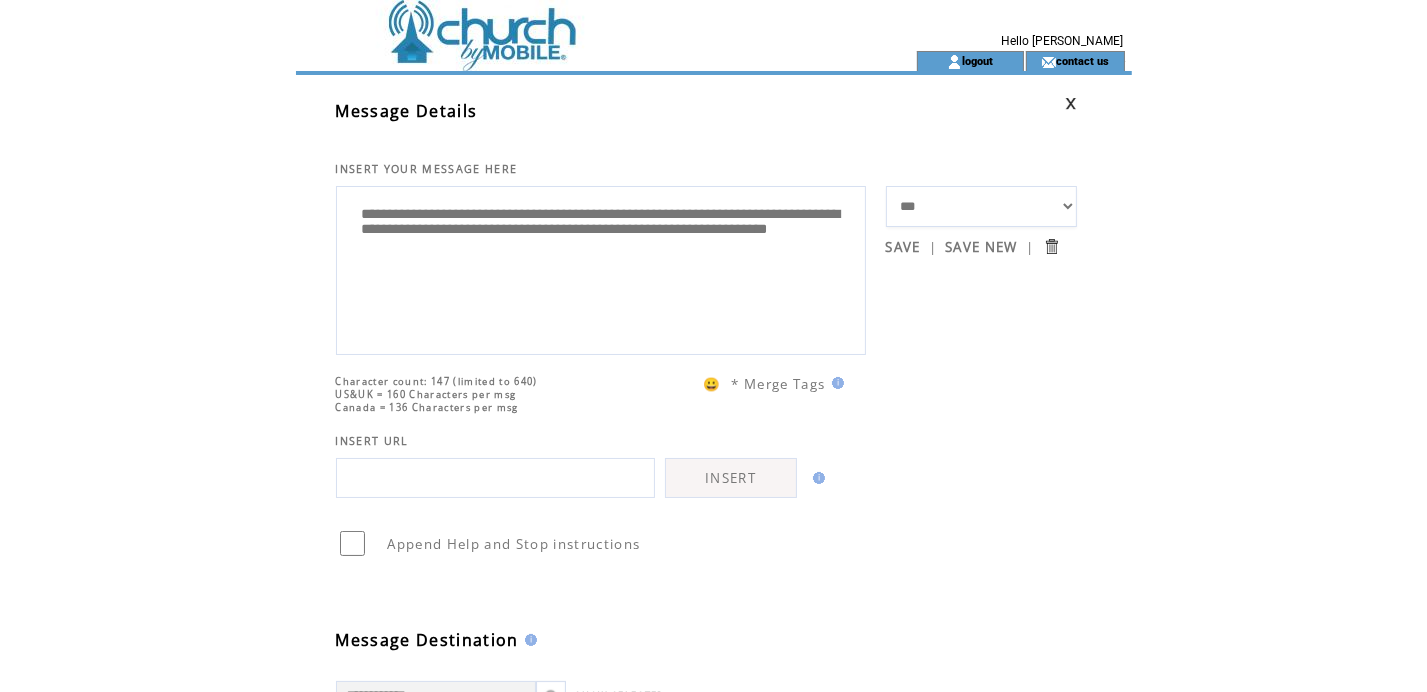 click on "**********" at bounding box center (601, 268) 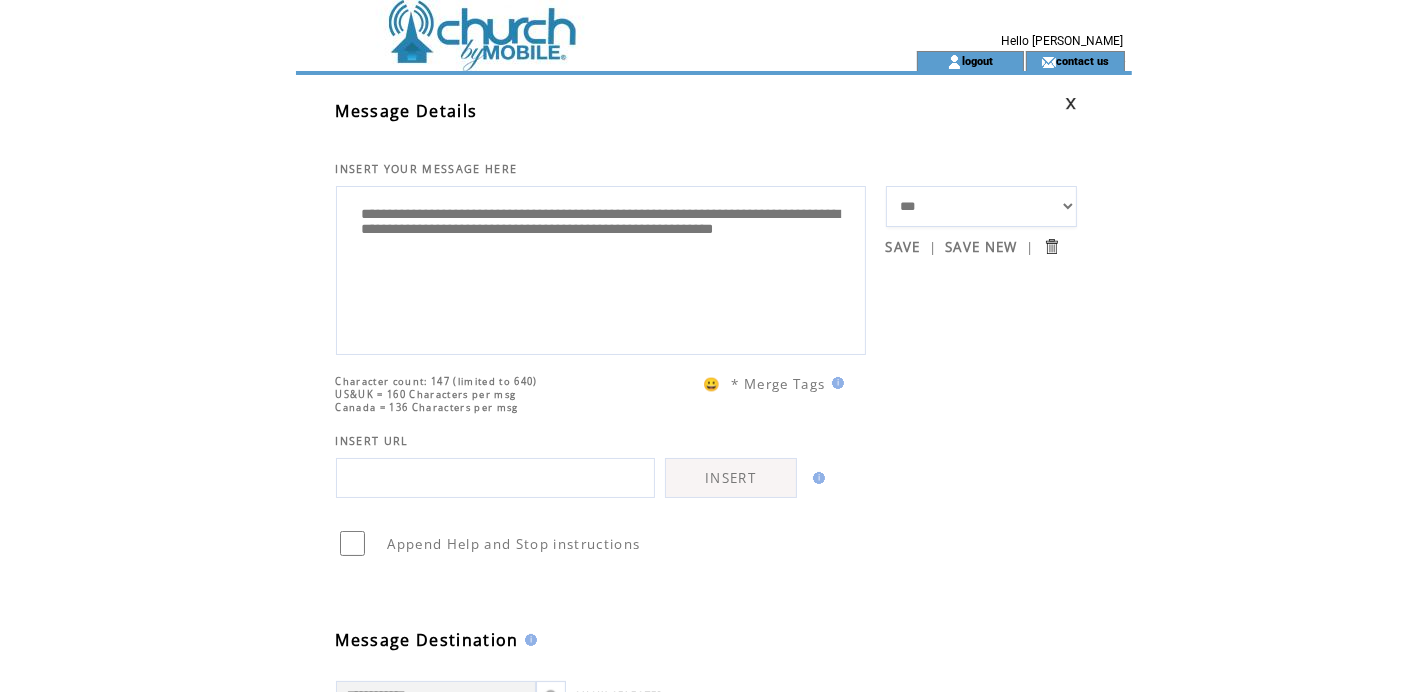 click on "**********" at bounding box center (601, 268) 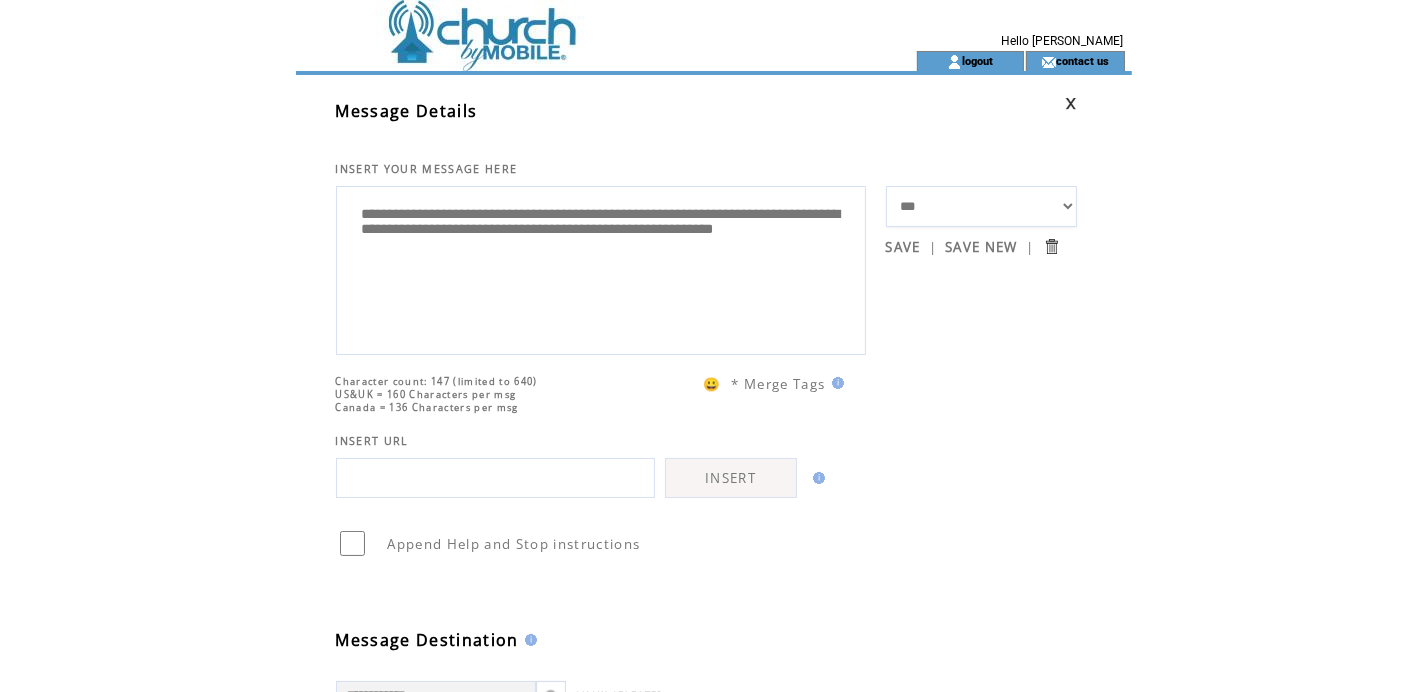 paste on "*********" 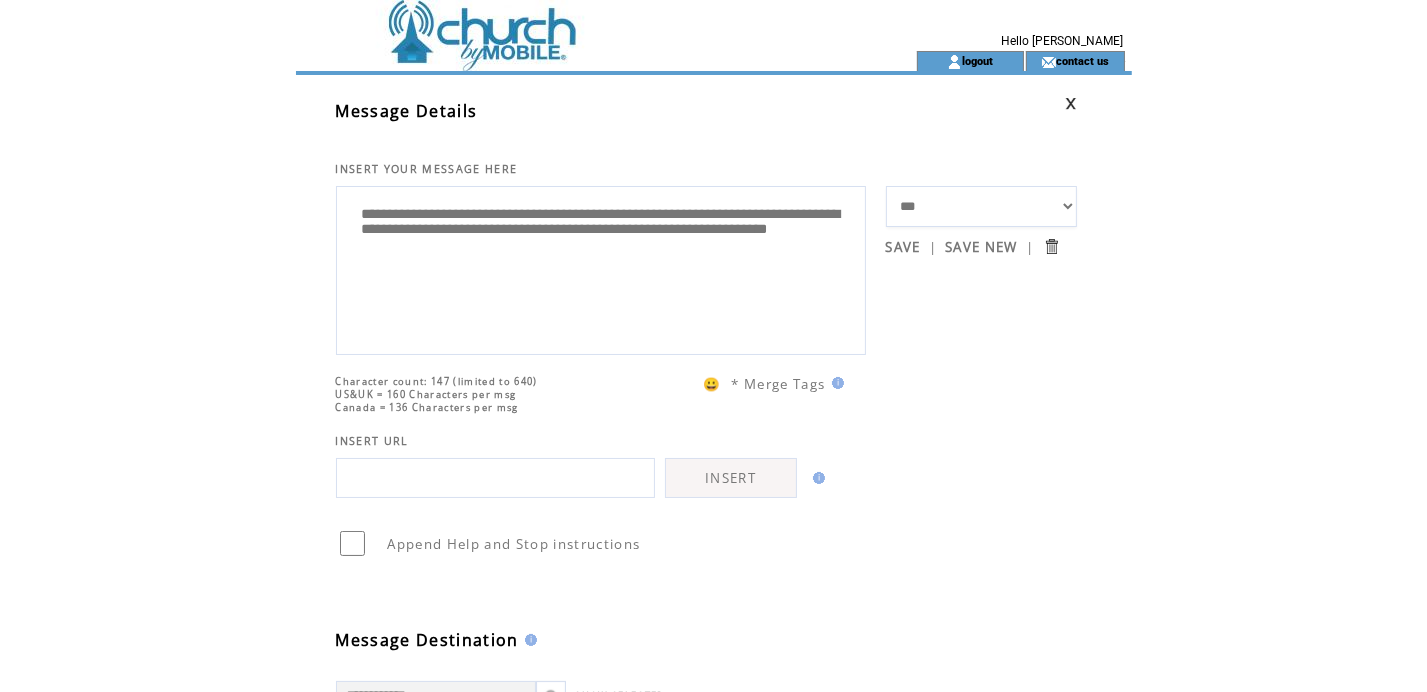 click on "**********" at bounding box center (601, 268) 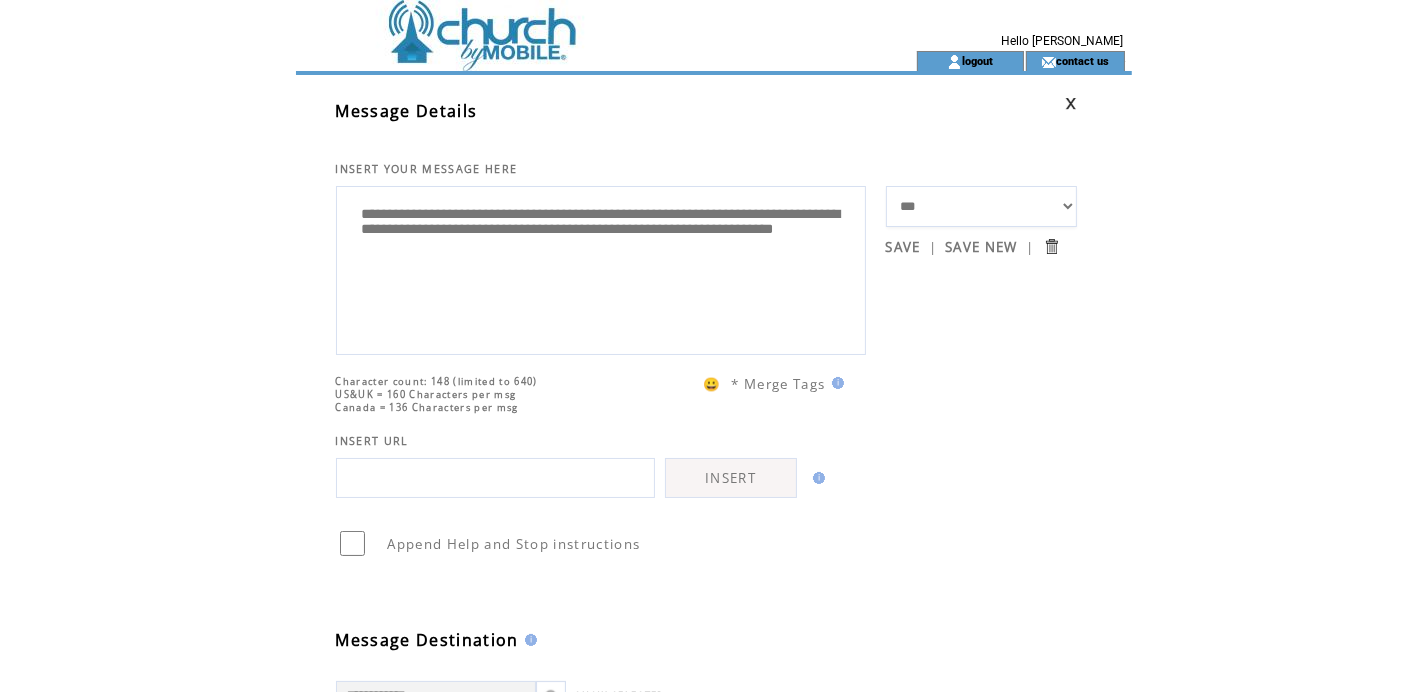 click on "**********" at bounding box center (601, 268) 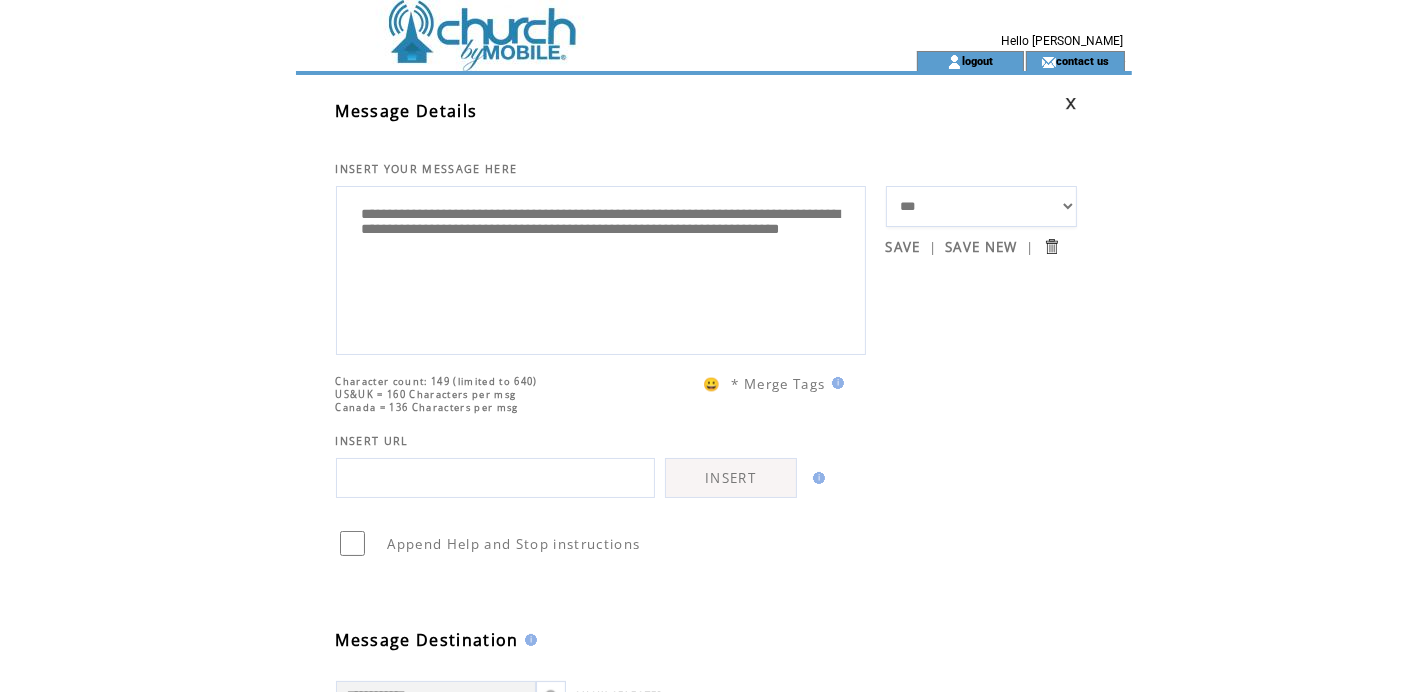 click on "**********" at bounding box center (601, 268) 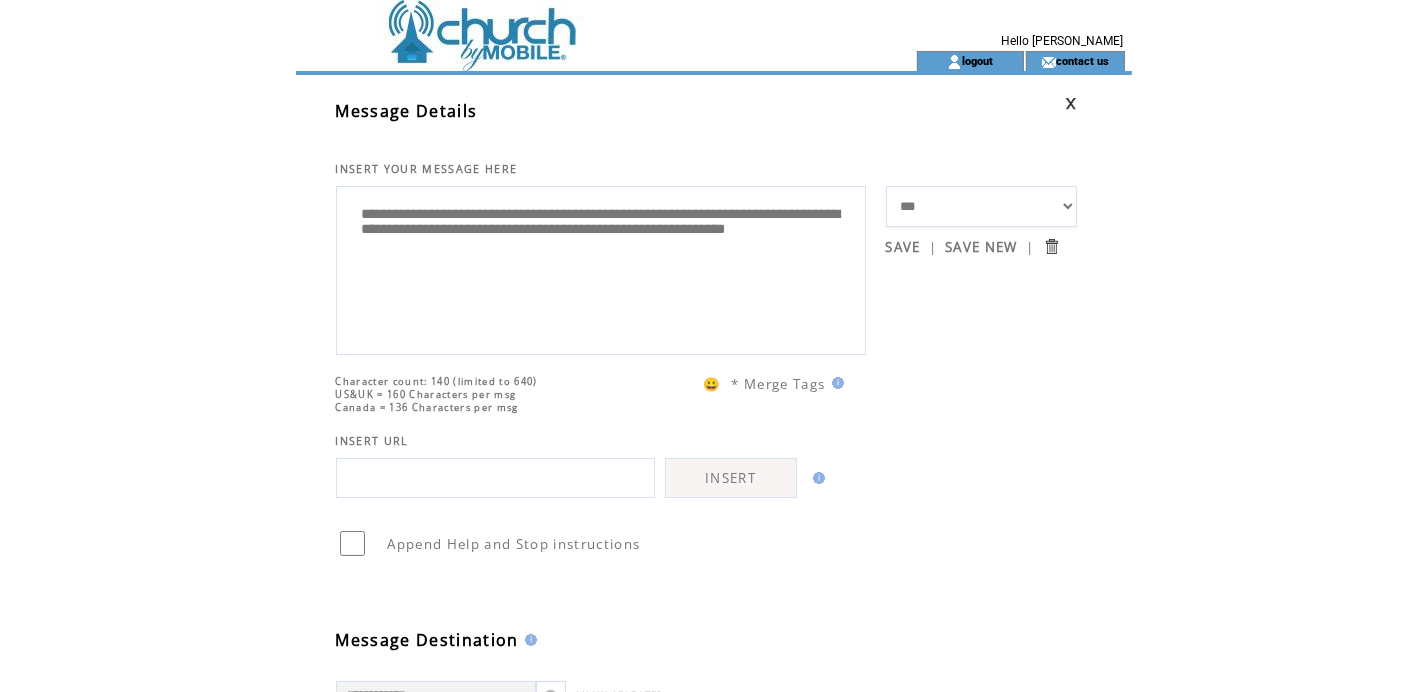 click on "**********" at bounding box center [601, 268] 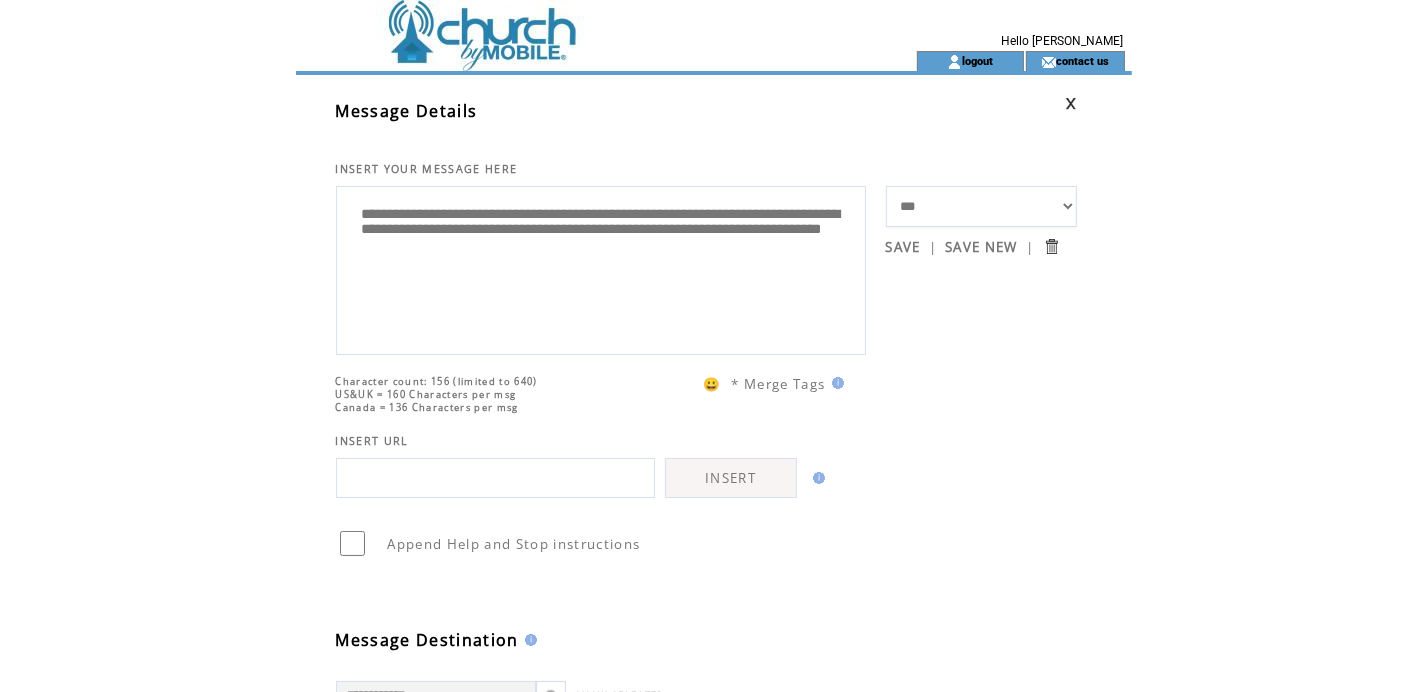 click on "**********" at bounding box center [601, 268] 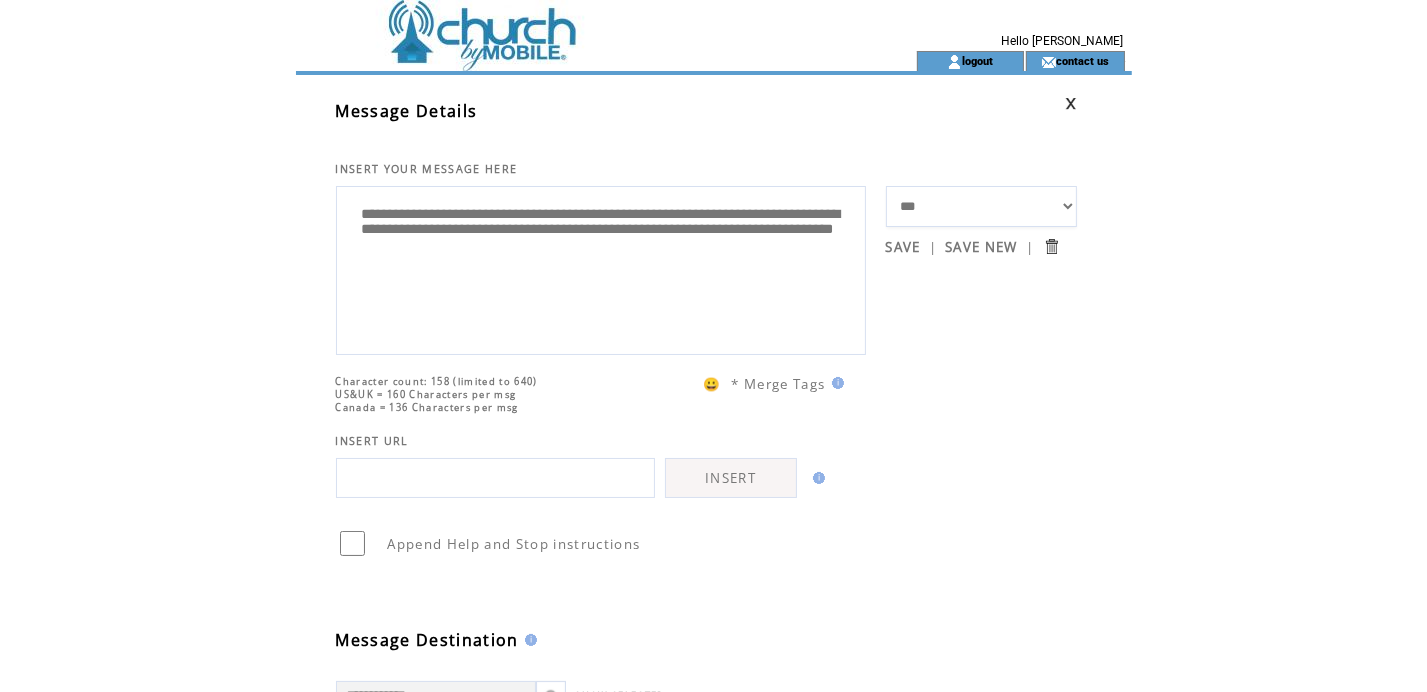 drag, startPoint x: 469, startPoint y: 256, endPoint x: 356, endPoint y: 259, distance: 113.03982 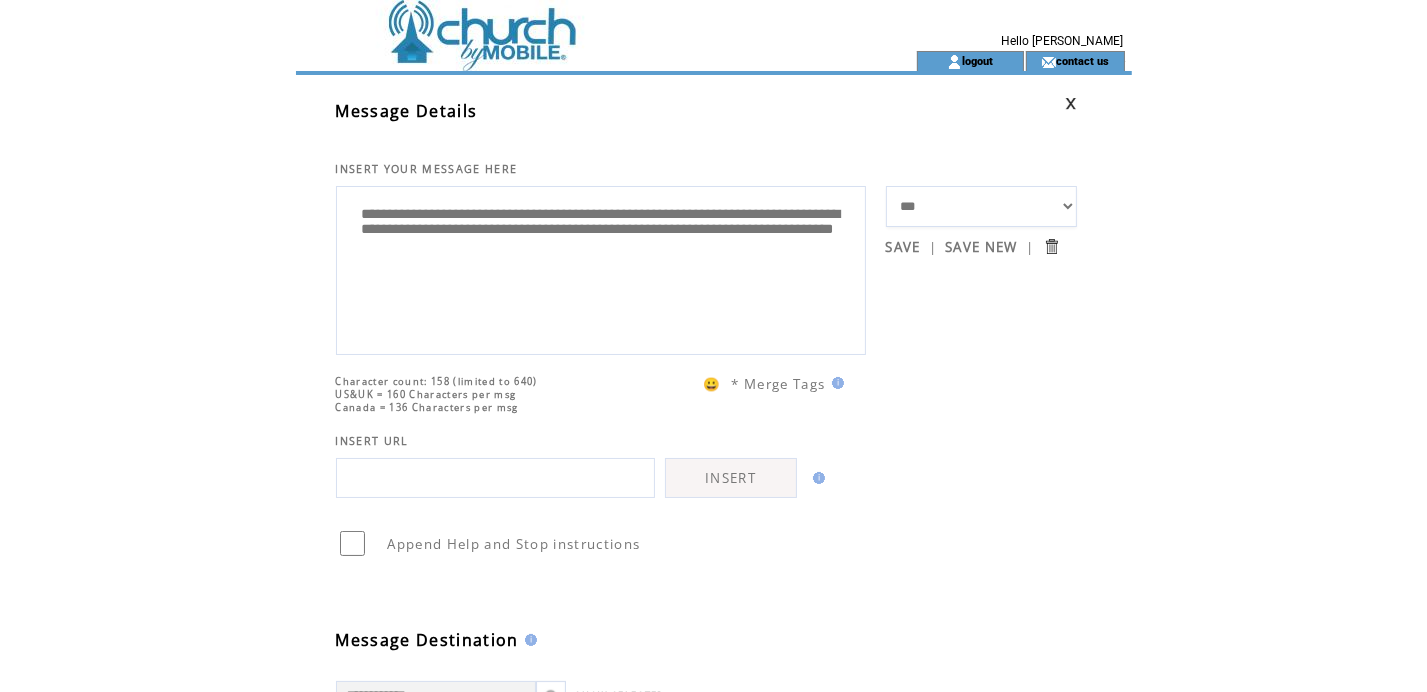 click on "**********" at bounding box center (601, 268) 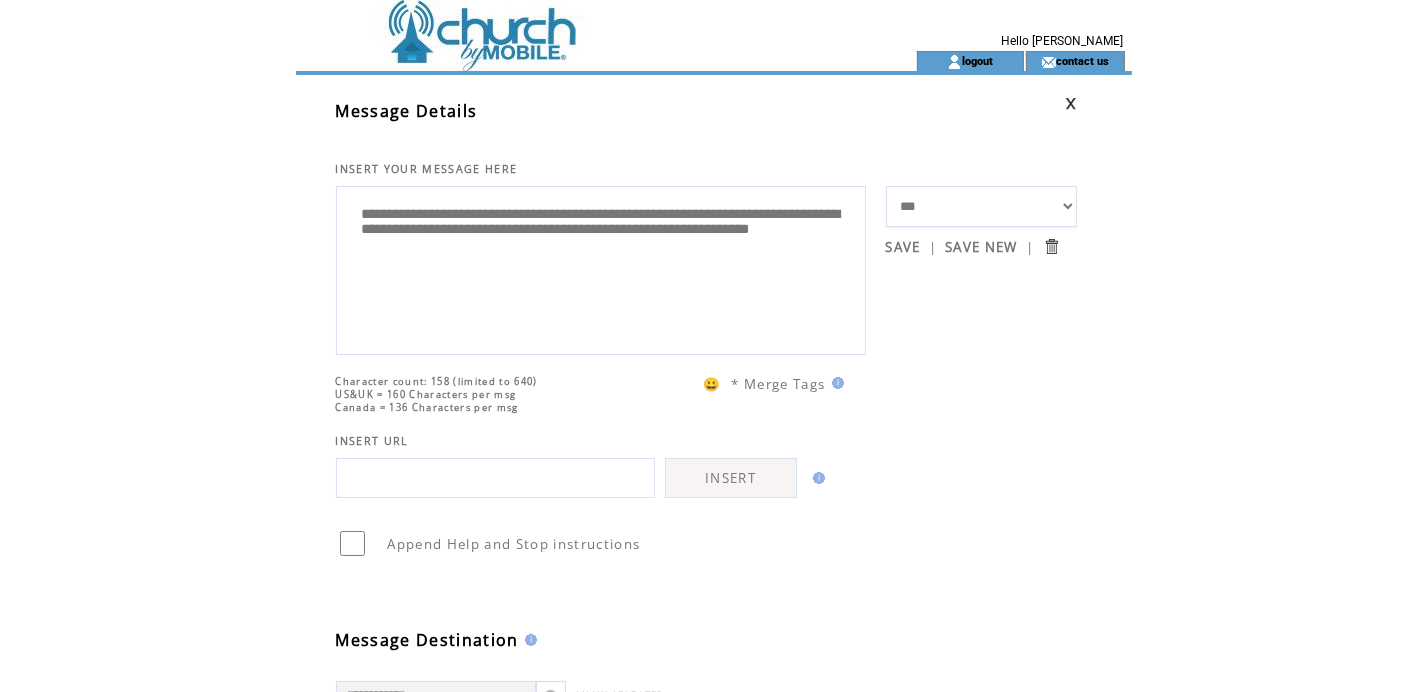 click on "**********" at bounding box center [601, 268] 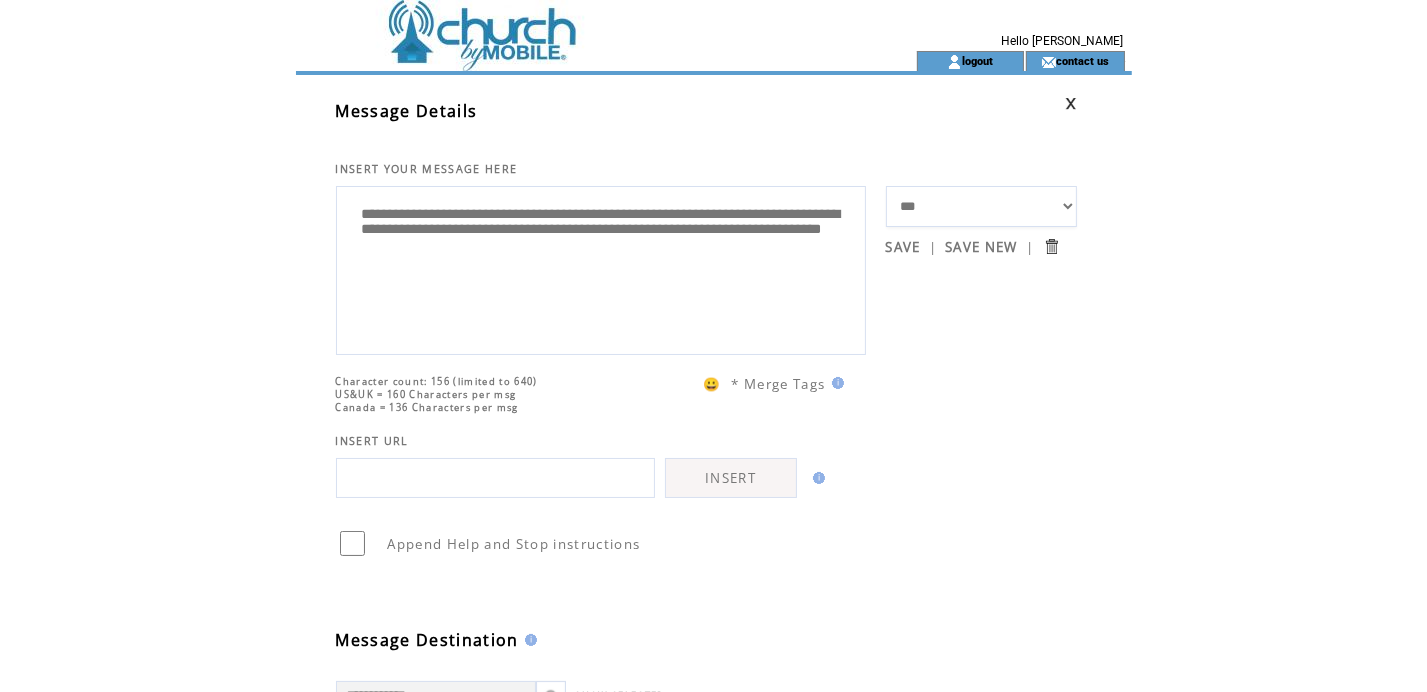 click on "**********" at bounding box center [601, 268] 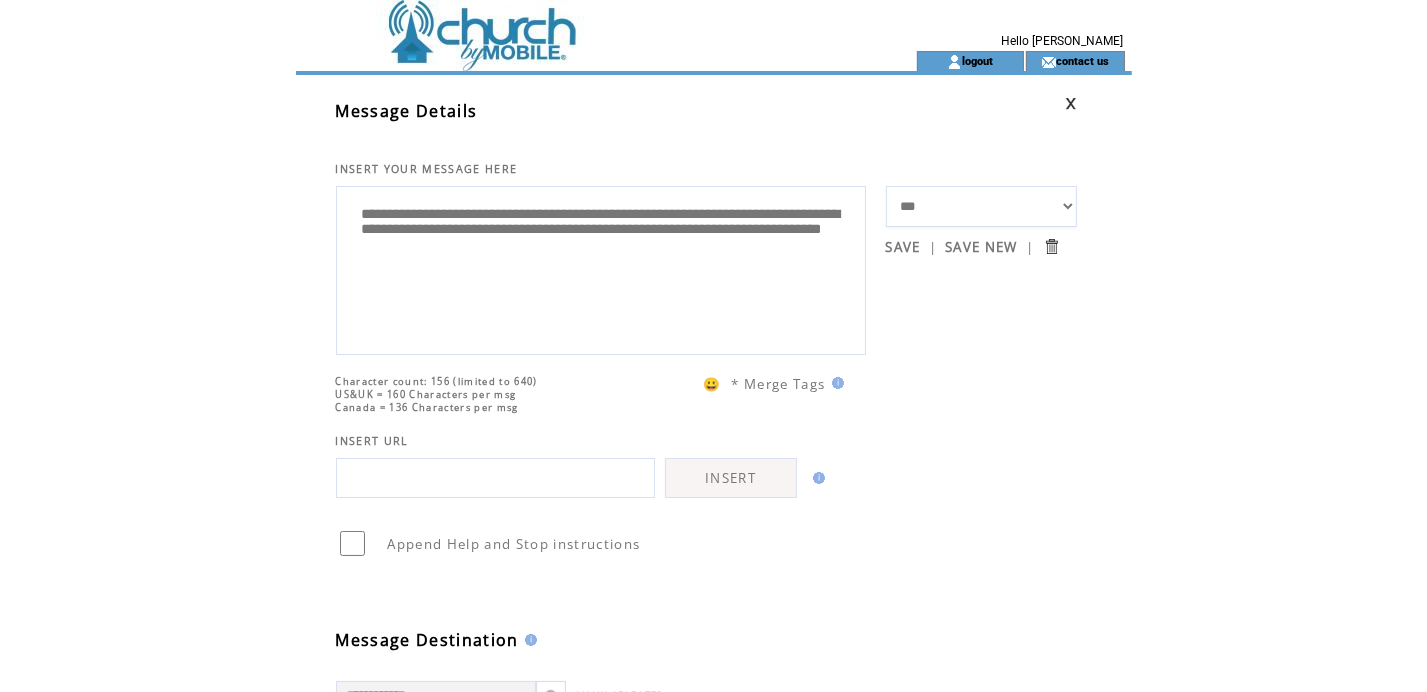 click on "**********" at bounding box center [601, 268] 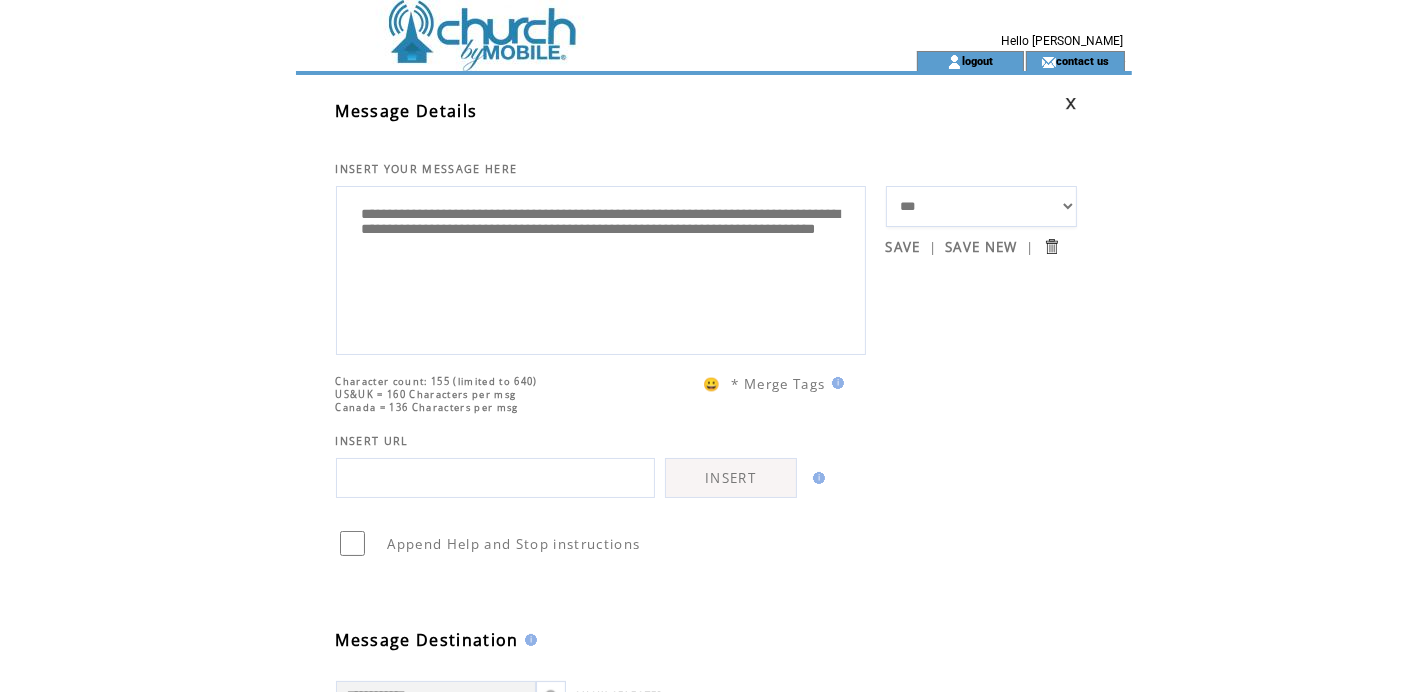 click on "**********" at bounding box center (601, 268) 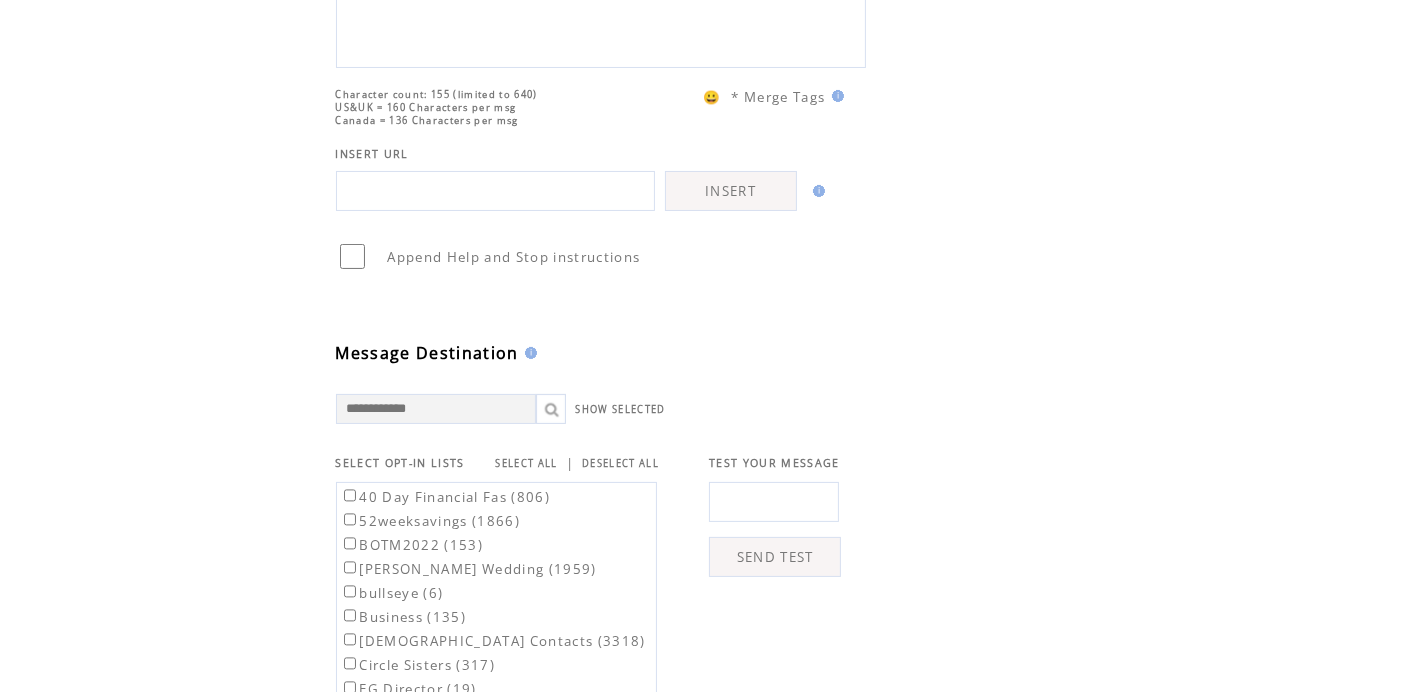 scroll, scrollTop: 300, scrollLeft: 0, axis: vertical 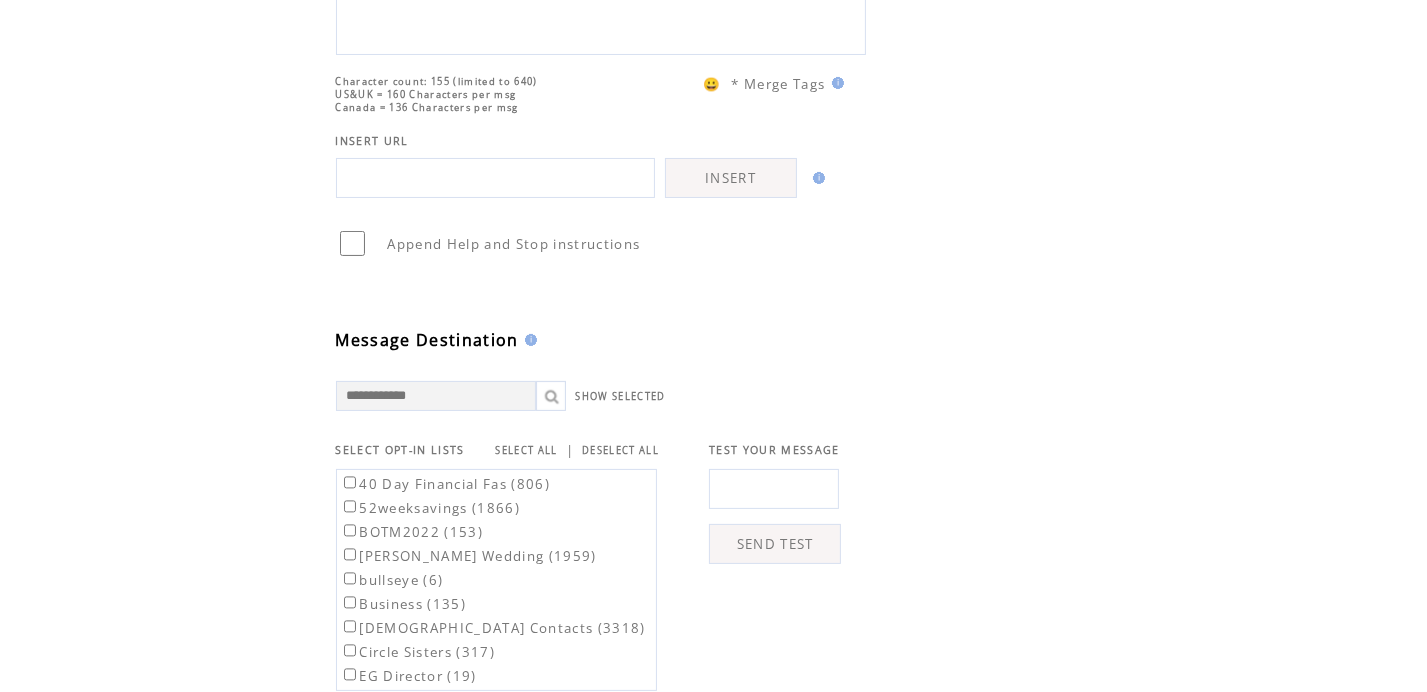 type on "**********" 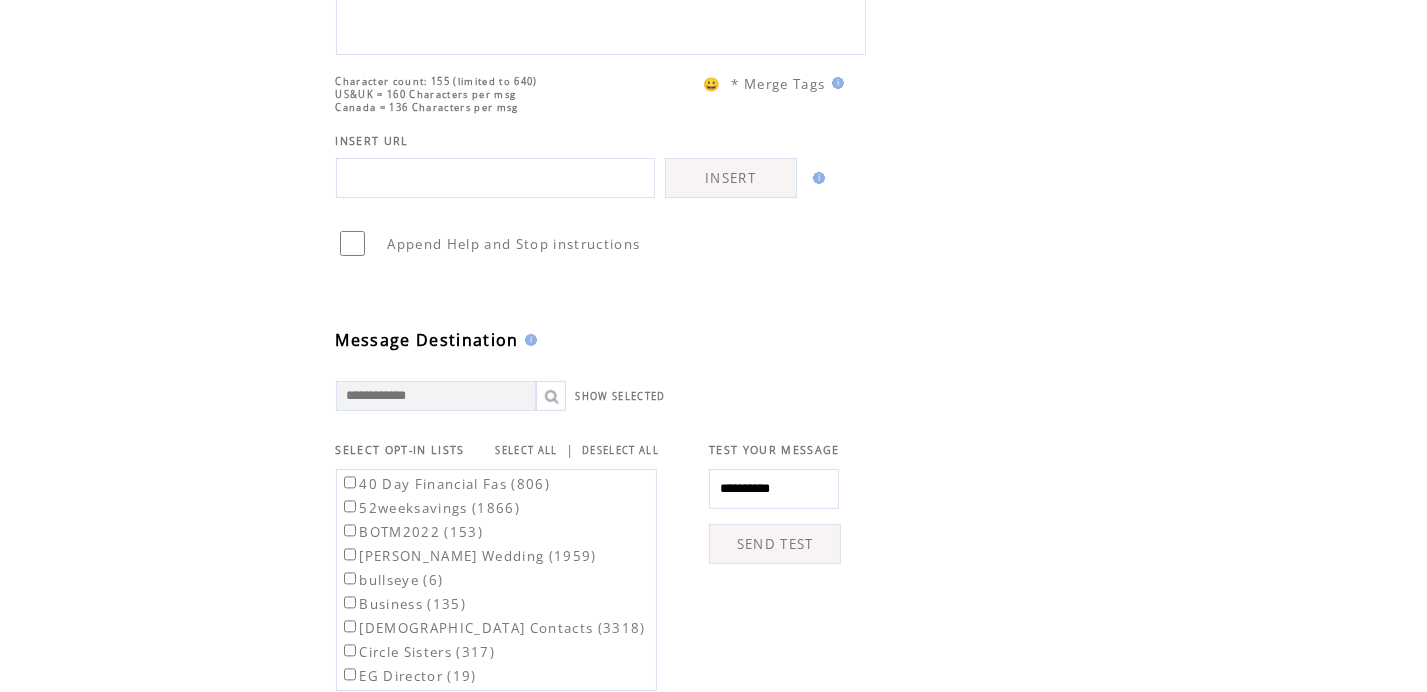 drag, startPoint x: 744, startPoint y: 553, endPoint x: 791, endPoint y: 553, distance: 47 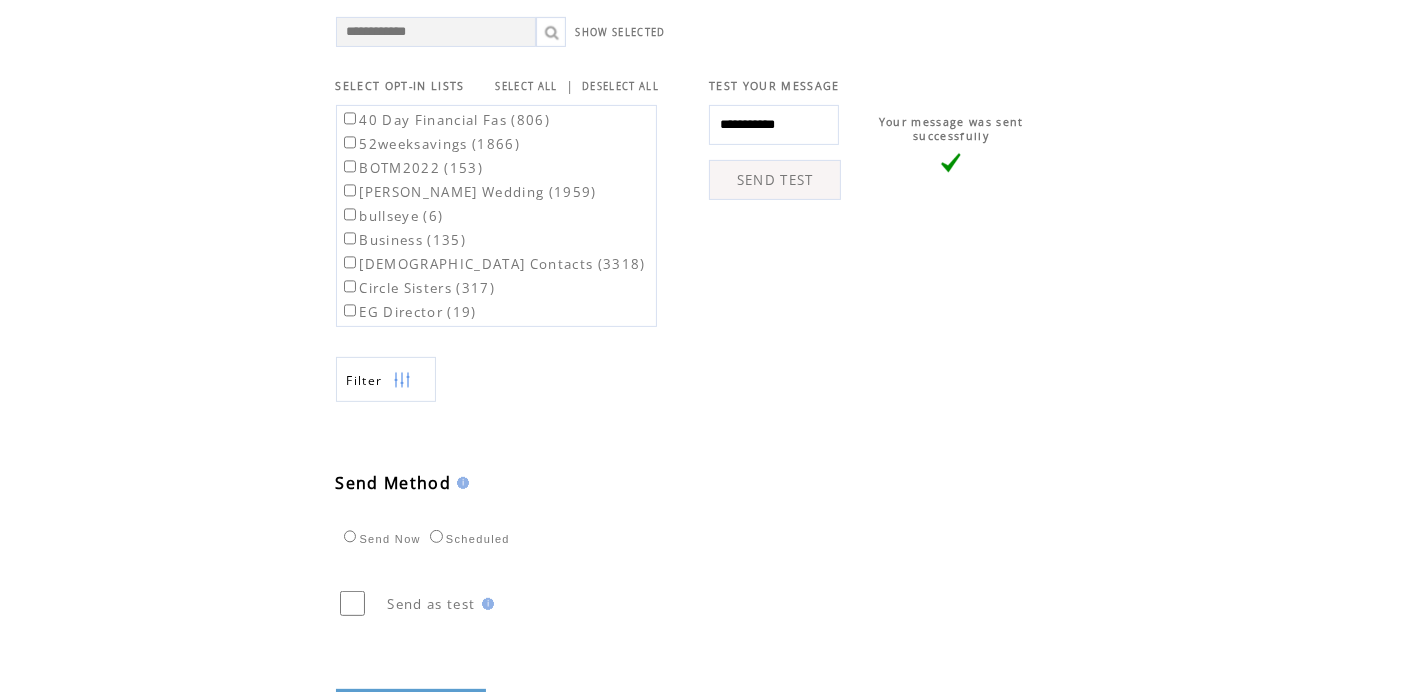 scroll, scrollTop: 700, scrollLeft: 0, axis: vertical 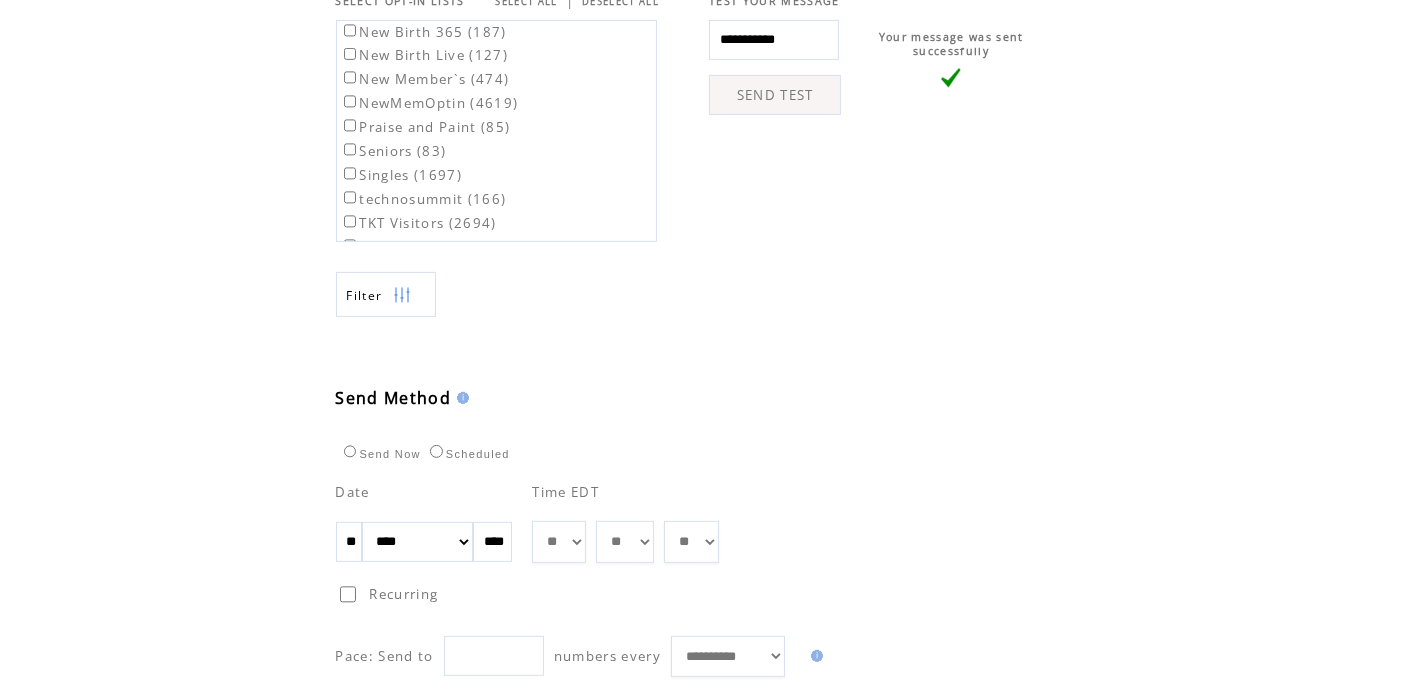 click on "** 	 ** 	 ** 	 ** 	 ** 	 ** 	 ** 	 ** 	 ** 	 ** 	 ** 	 ** 	 **" at bounding box center (559, 541) 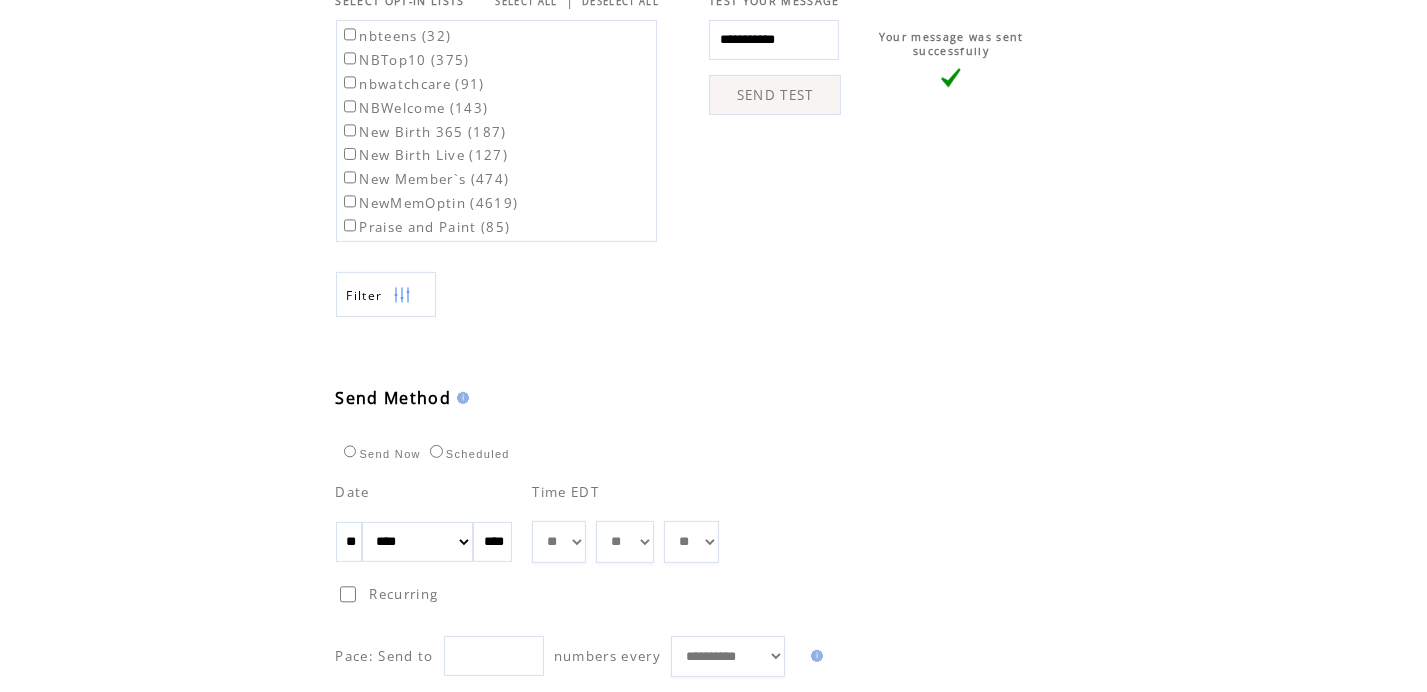click on "** 	 ** 	 ** 	 ** 	 ** 	 ** 	 ** 	 ** 	 ** 	 ** 	 ** 	 ** 	 ** 	 ** 	 ** 	 ** 	 ** 	 ** 	 ** 	 ** 	 ** 	 ** 	 ** 	 ** 	 ** 	 ** 	 ** 	 ** 	 ** 	 ** 	 ** 	 ** 	 ** 	 ** 	 ** 	 ** 	 ** 	 ** 	 ** 	 ** 	 ** 	 ** 	 ** 	 ** 	 ** 	 ** 	 ** 	 ** 	 ** 	 ** 	 ** 	 ** 	 ** 	 ** 	 ** 	 ** 	 ** 	 ** 	 ** 	 ** 	 **" at bounding box center (625, 541) 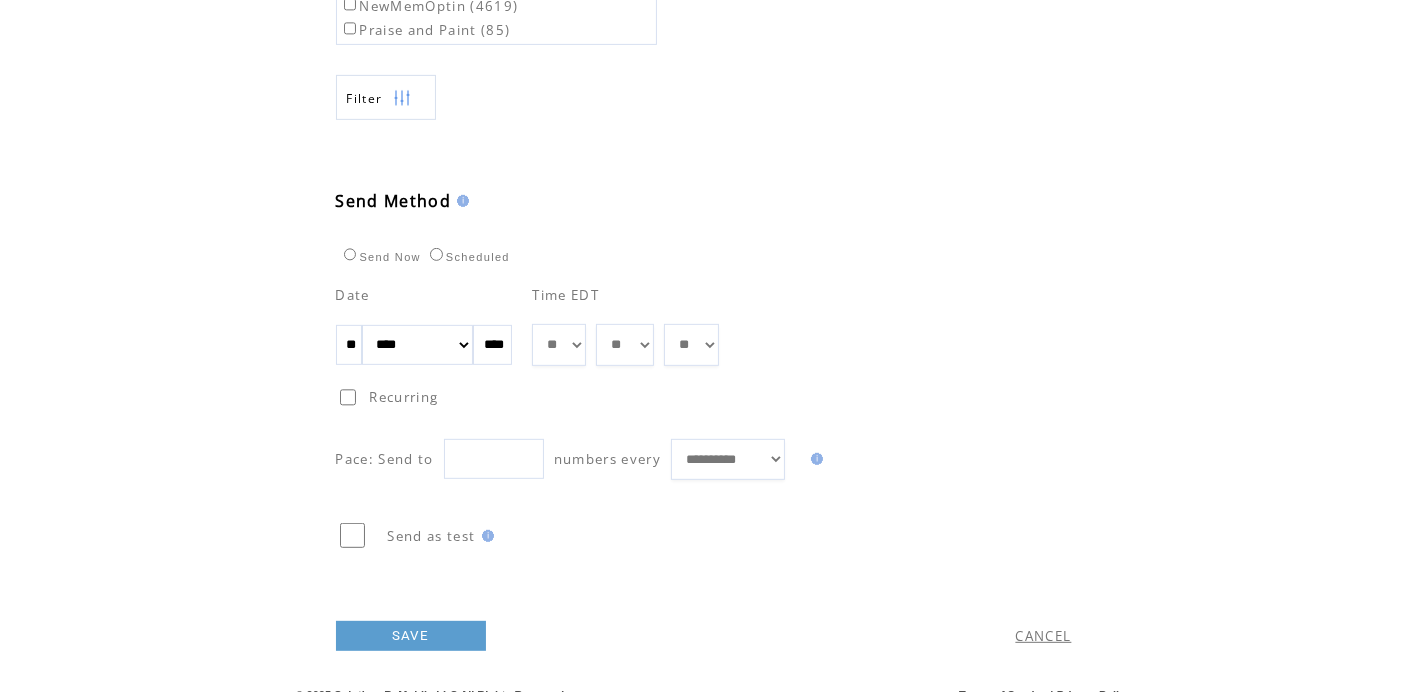 scroll, scrollTop: 963, scrollLeft: 0, axis: vertical 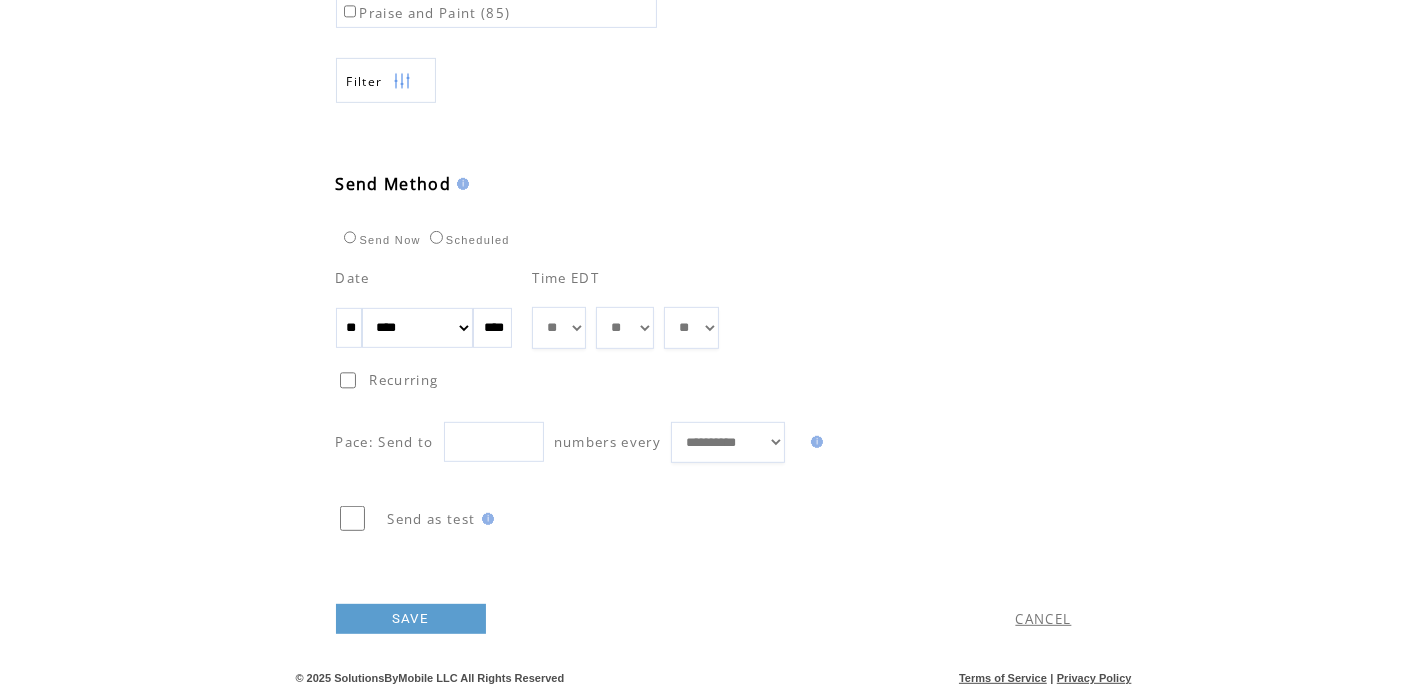click on "SAVE" at bounding box center (411, 619) 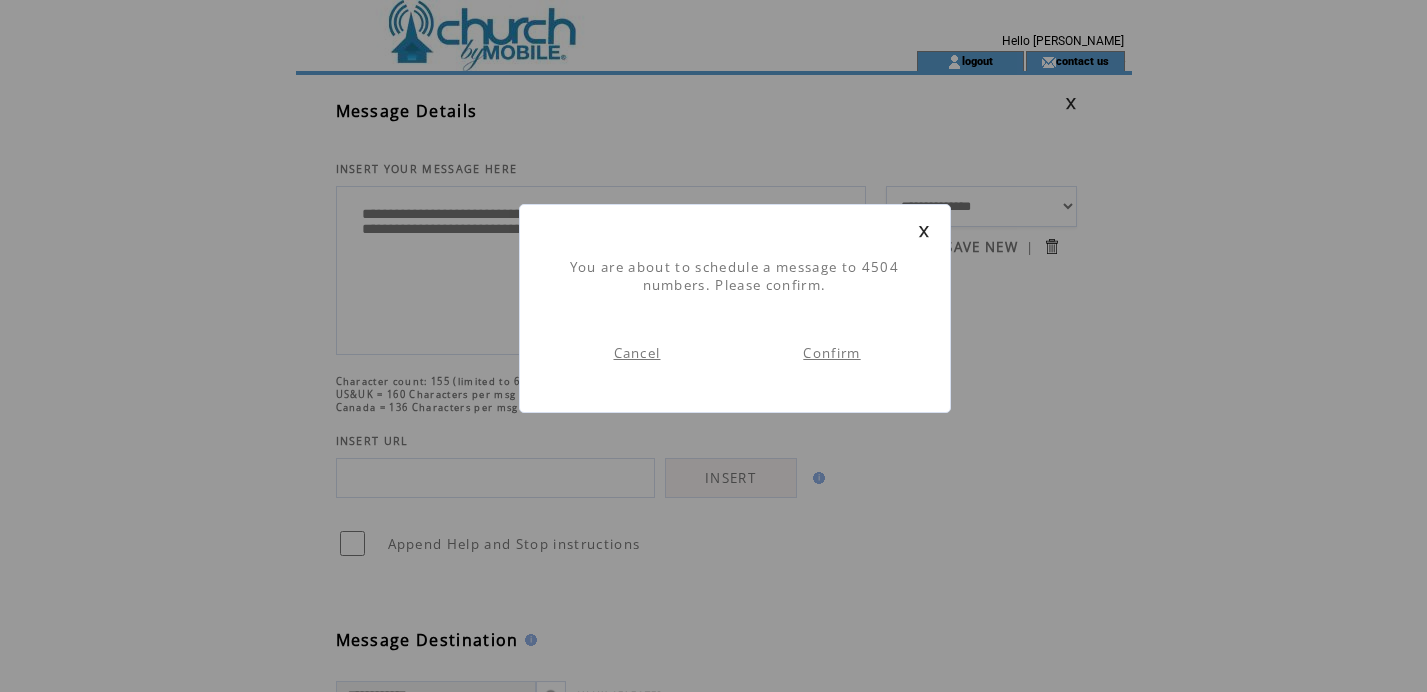 scroll, scrollTop: 0, scrollLeft: 0, axis: both 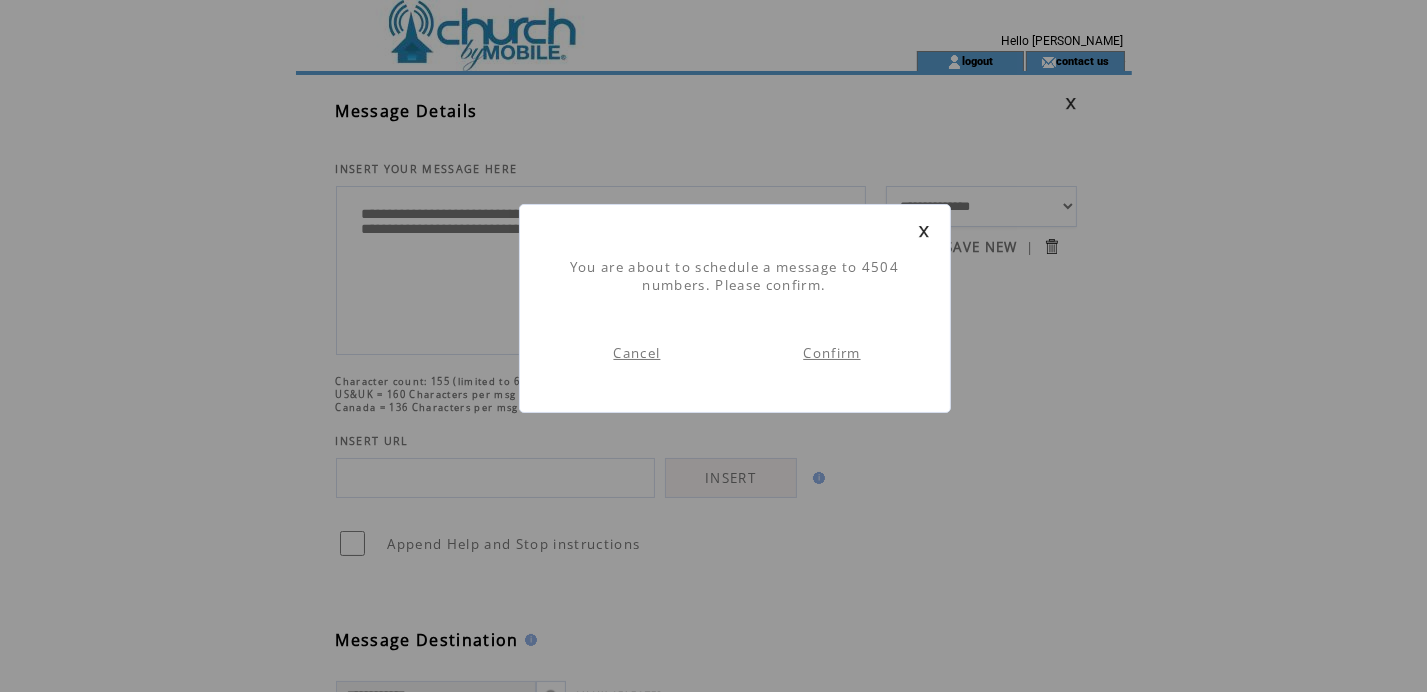 click on "Confirm" at bounding box center (831, 353) 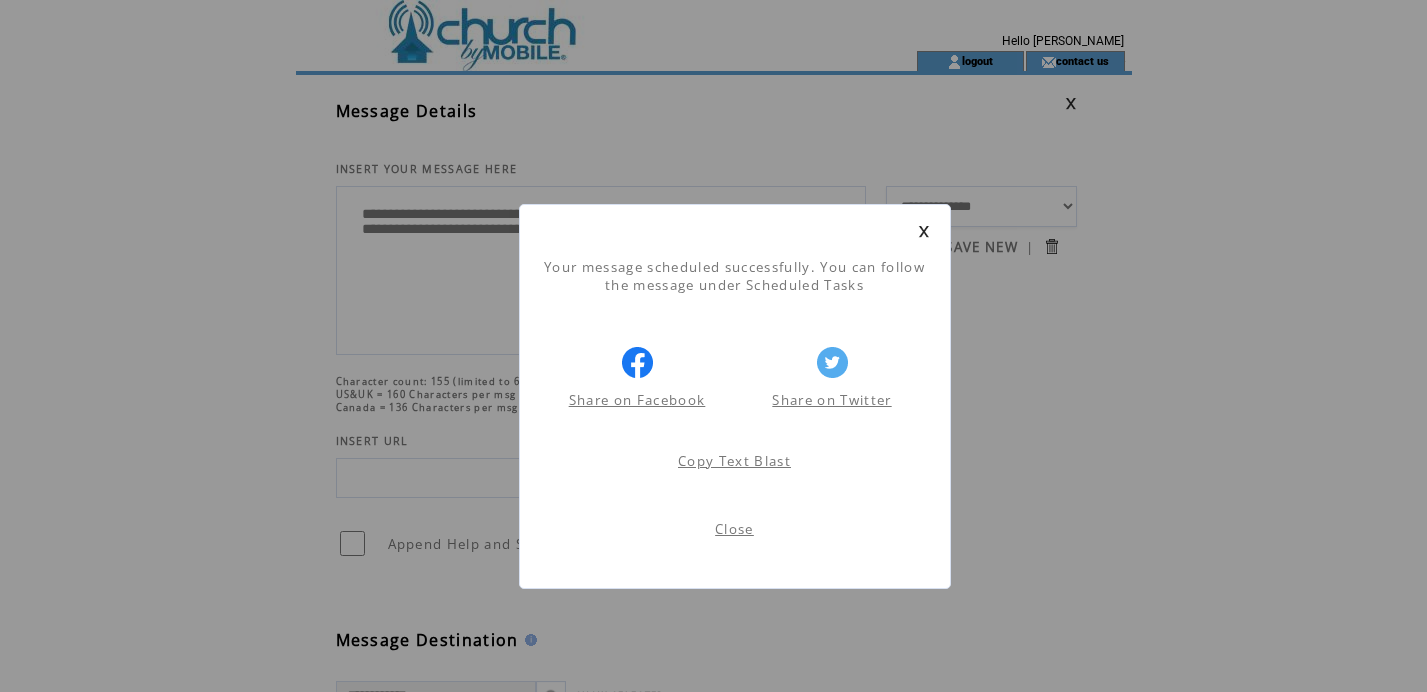scroll, scrollTop: 0, scrollLeft: 0, axis: both 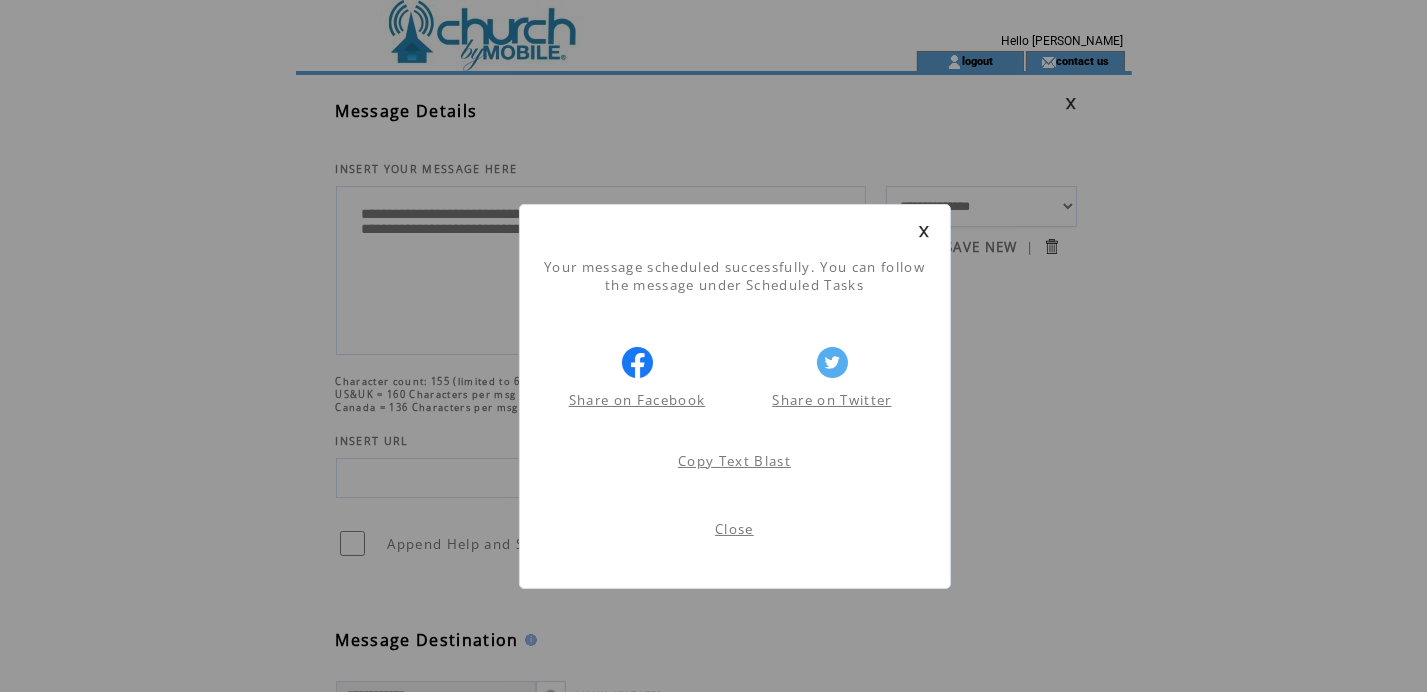 click on "Close" at bounding box center [734, 529] 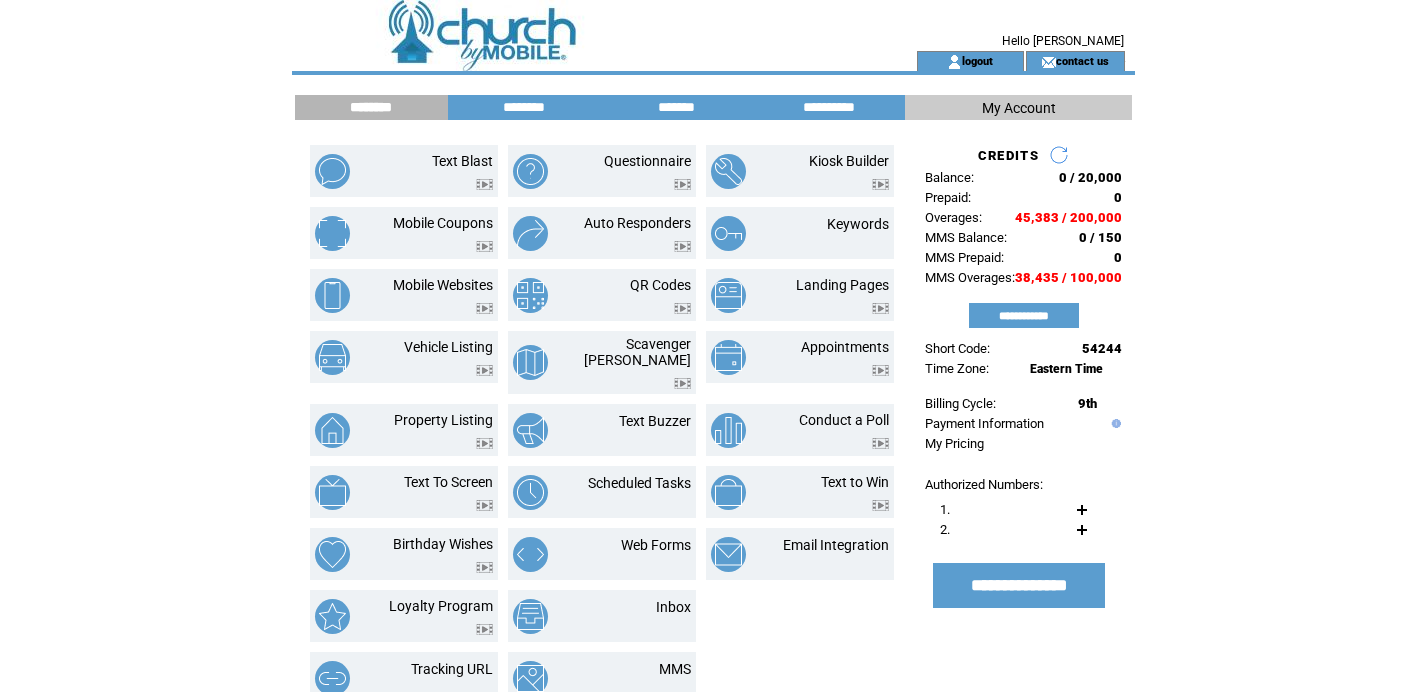 scroll, scrollTop: 0, scrollLeft: 0, axis: both 